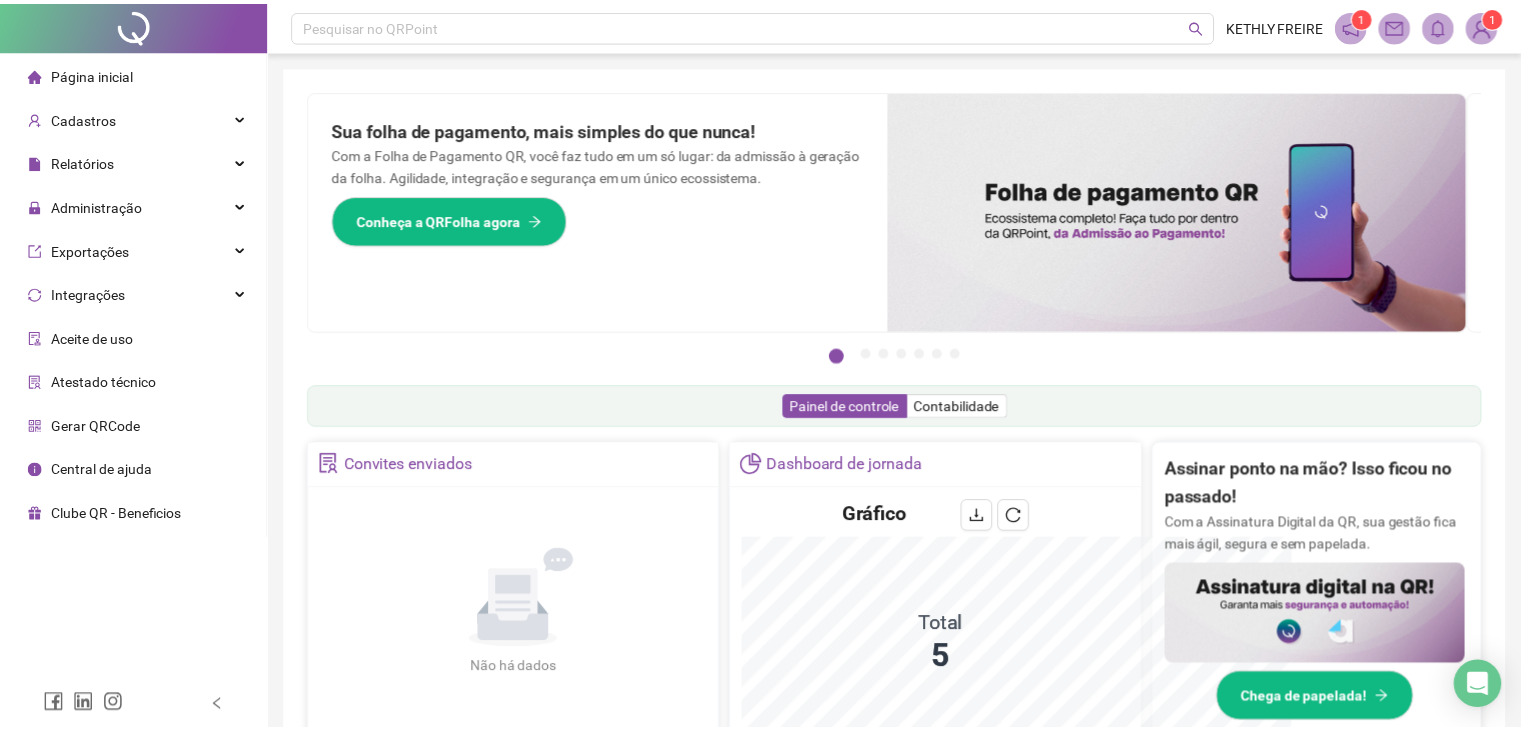 scroll, scrollTop: 0, scrollLeft: 0, axis: both 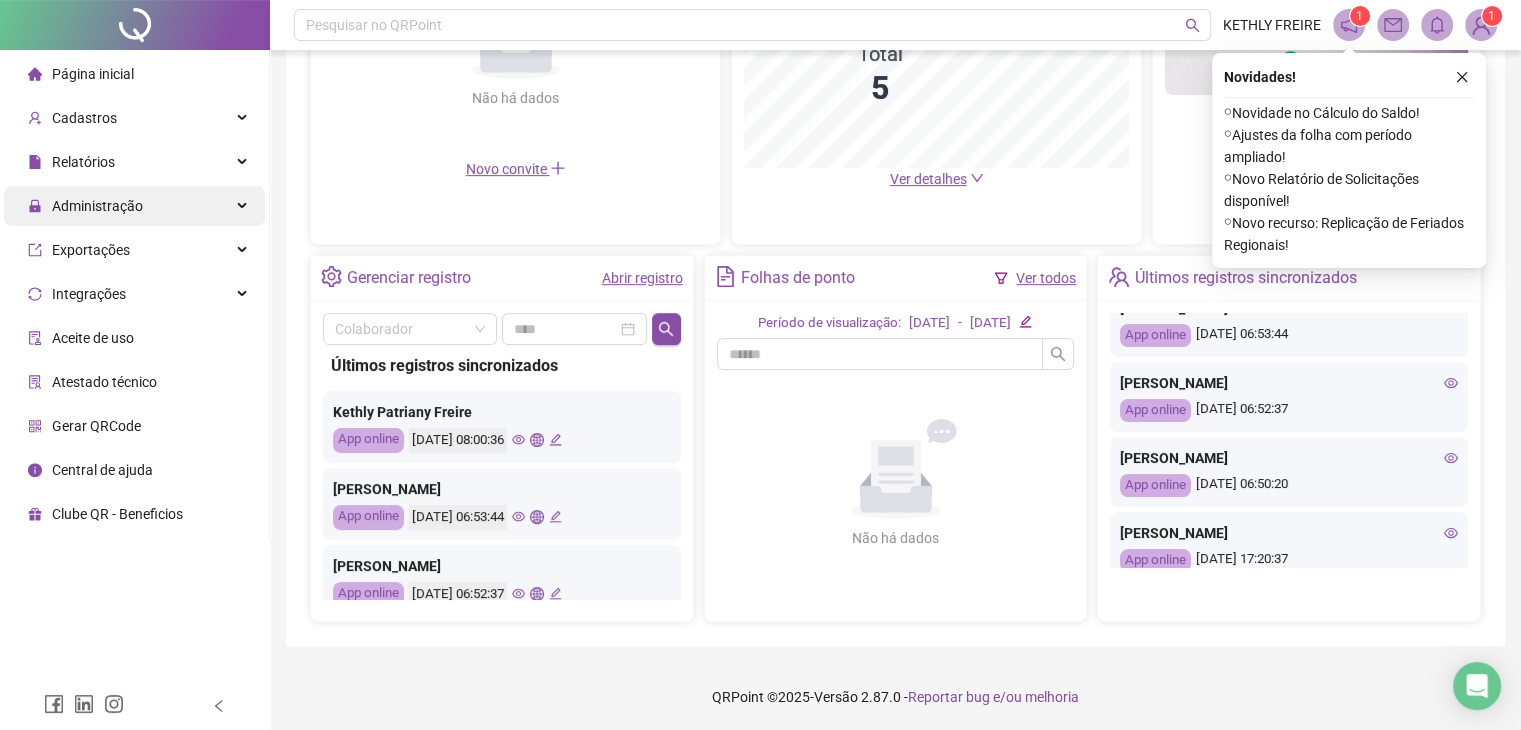 click on "Administração" at bounding box center (134, 206) 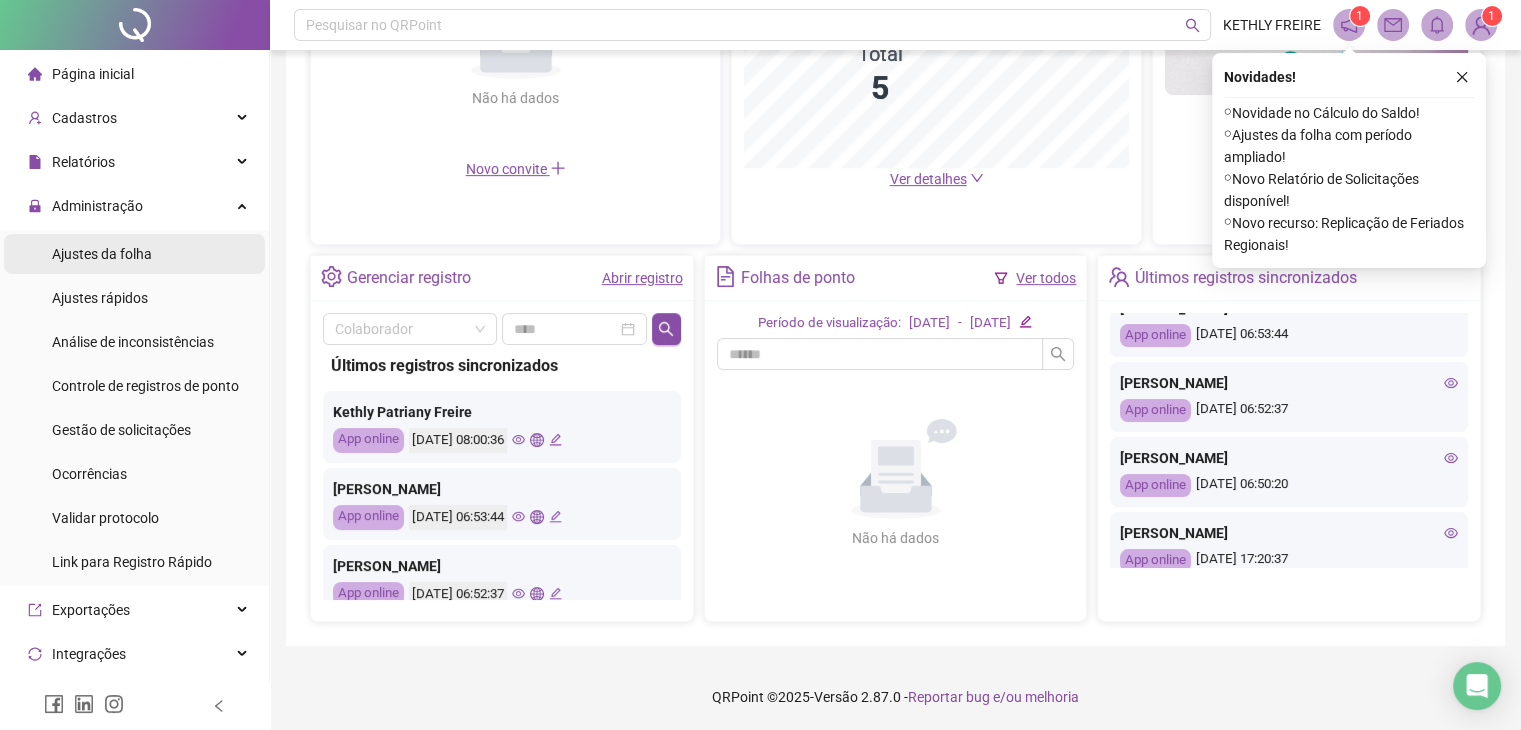 click on "Ajustes da folha" at bounding box center [134, 254] 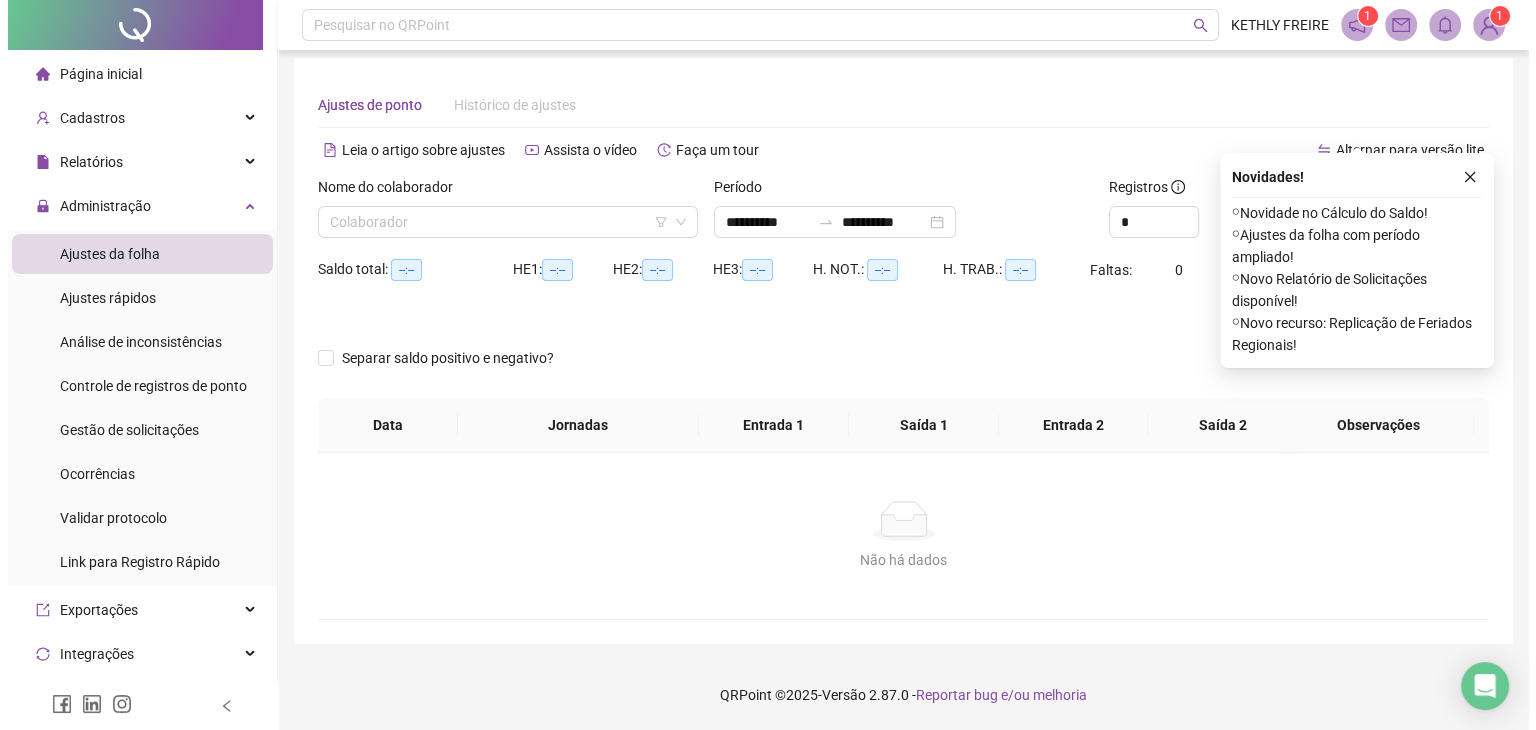 scroll, scrollTop: 8, scrollLeft: 0, axis: vertical 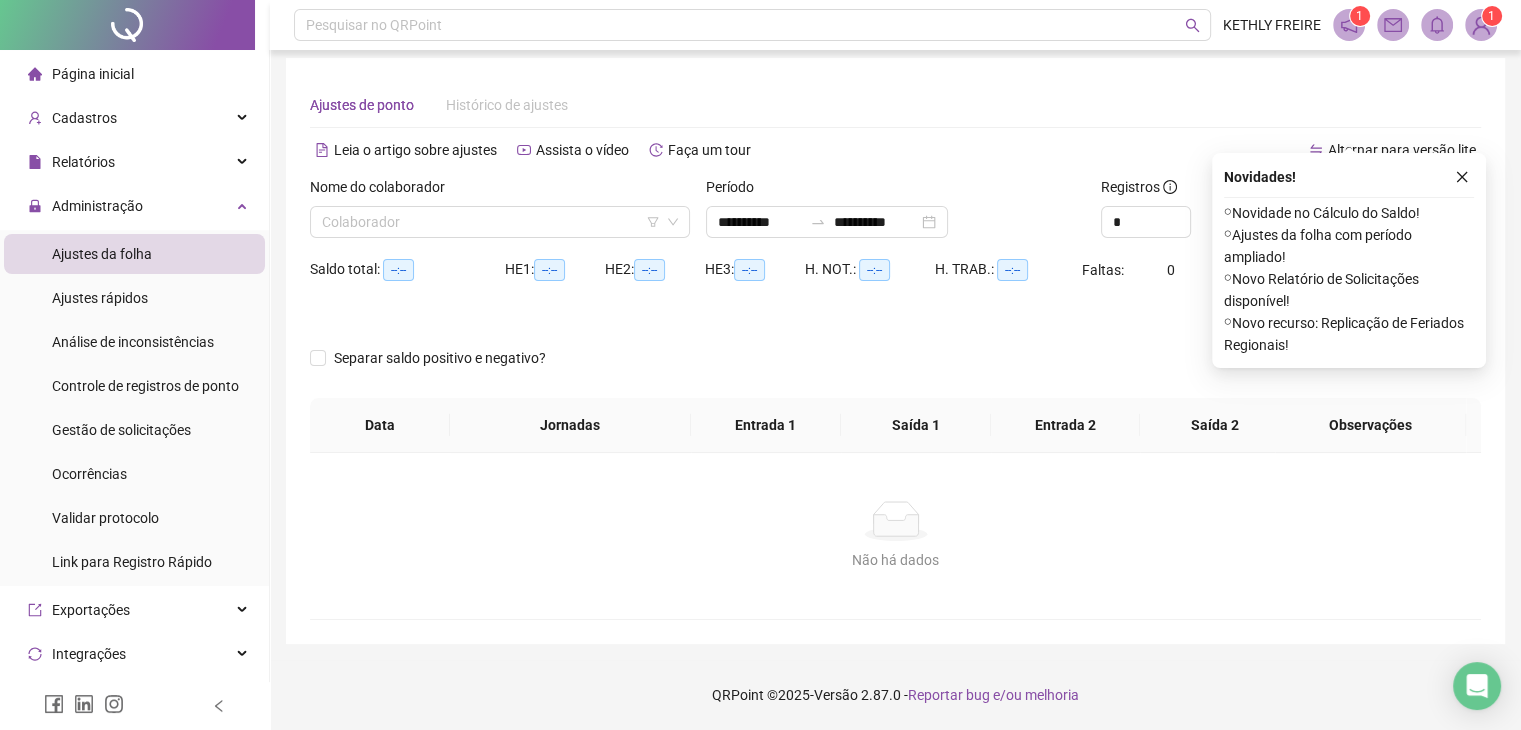 type on "**********" 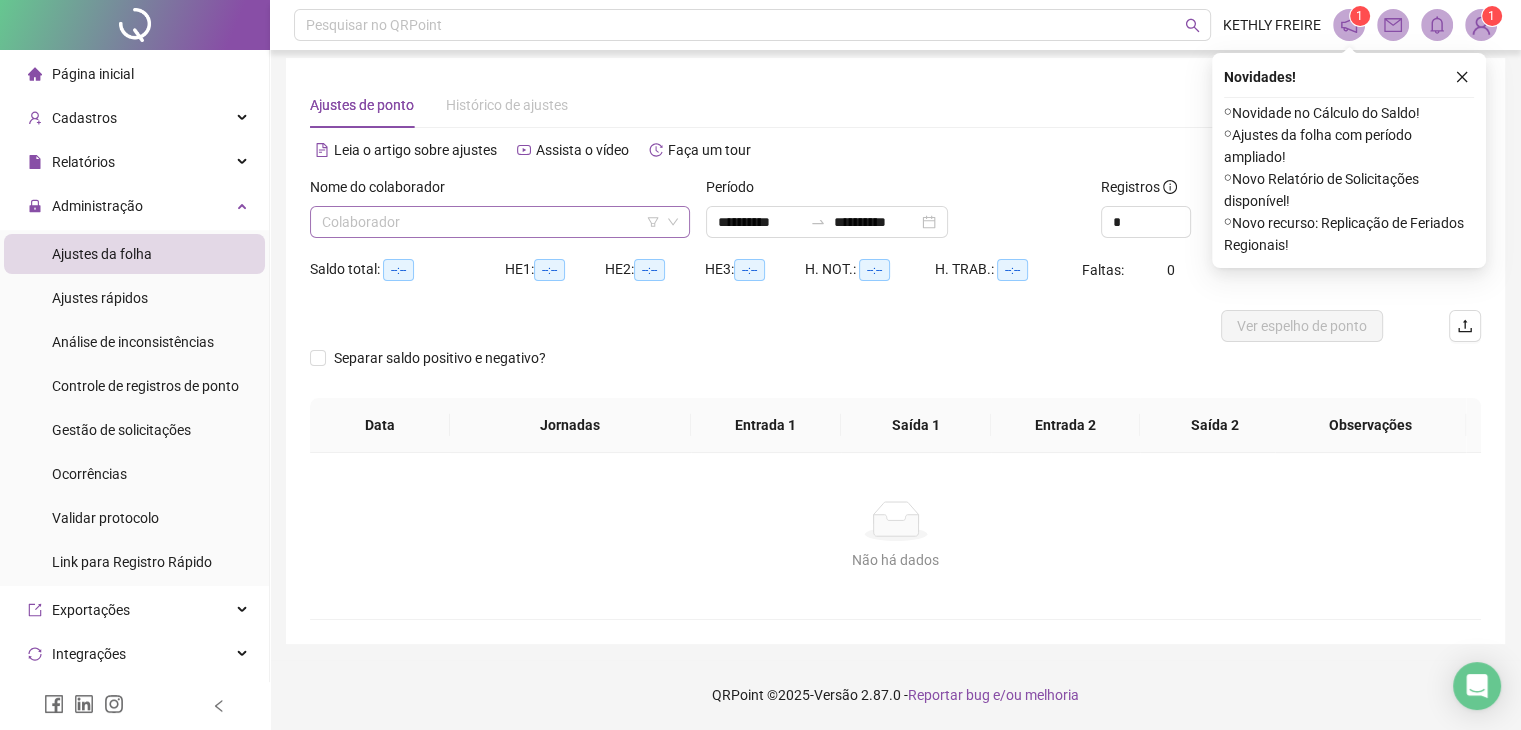 click at bounding box center (494, 222) 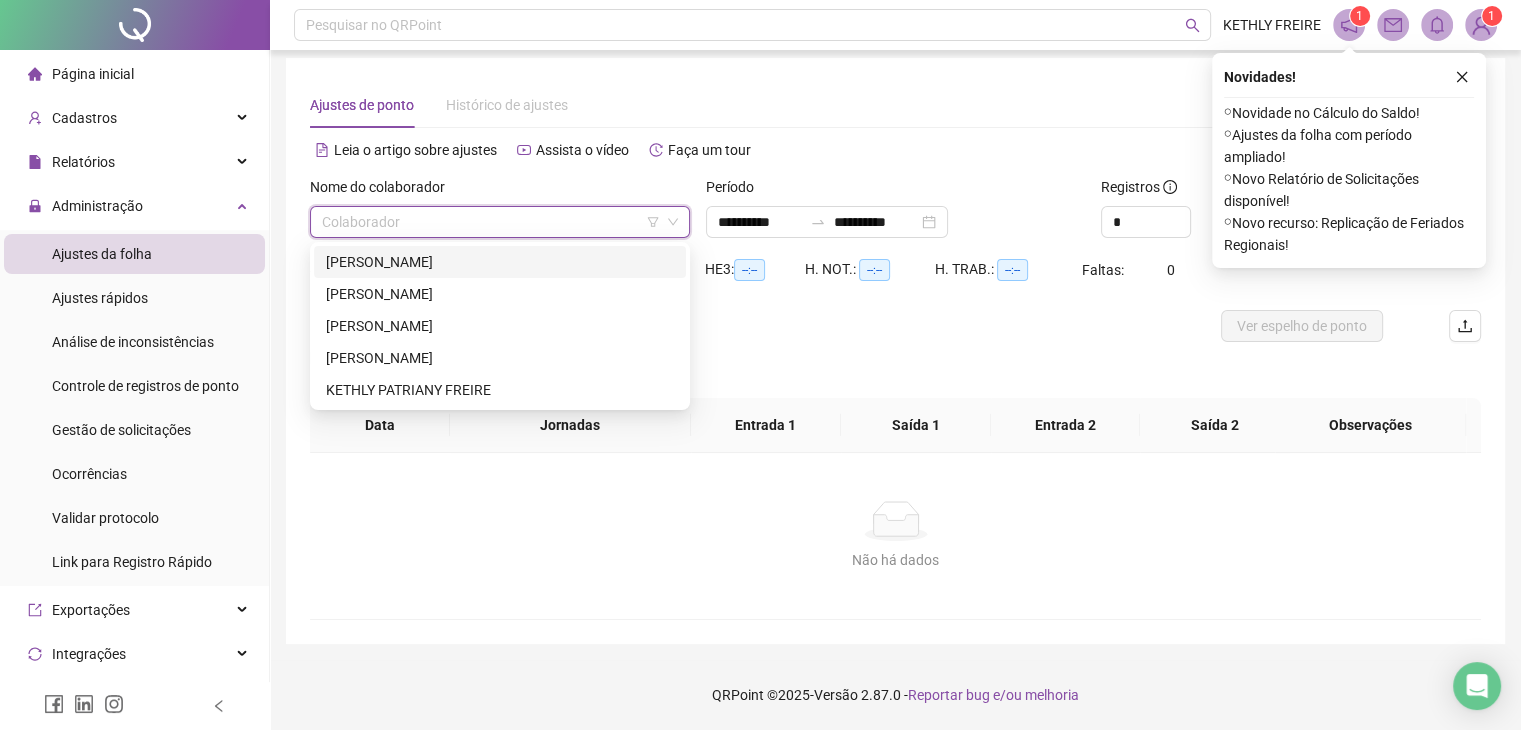 click on "[PERSON_NAME]" at bounding box center [500, 262] 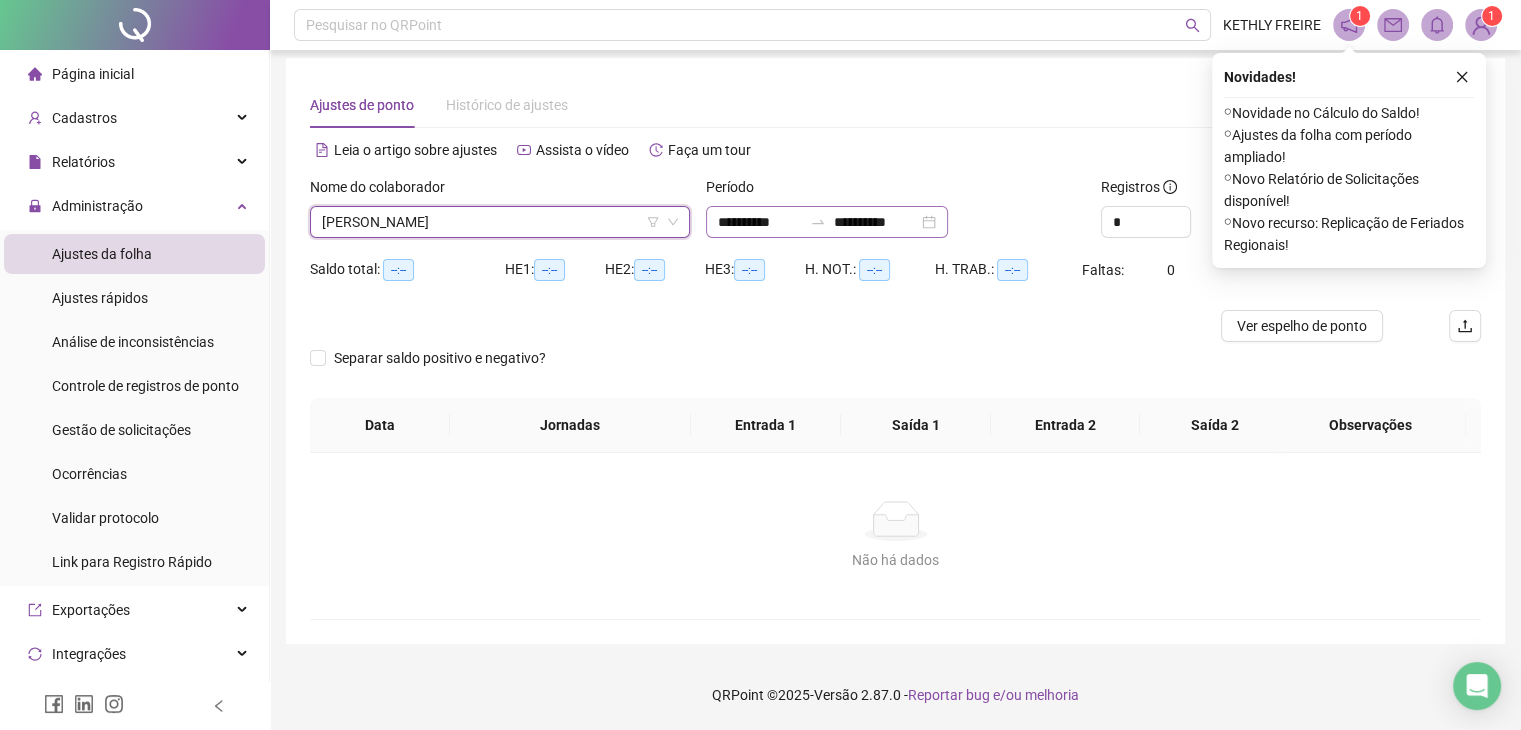 click on "**********" at bounding box center [827, 222] 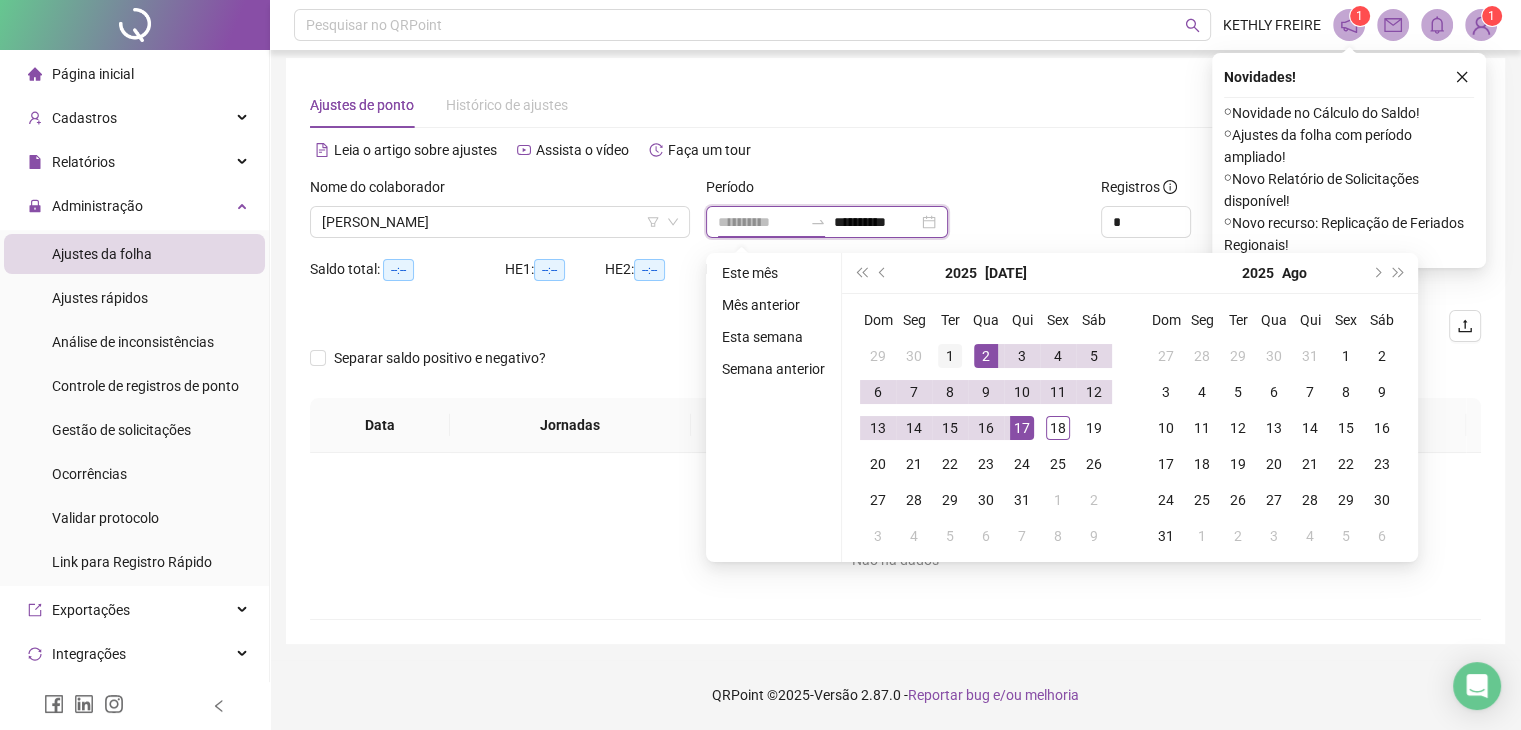 type on "**********" 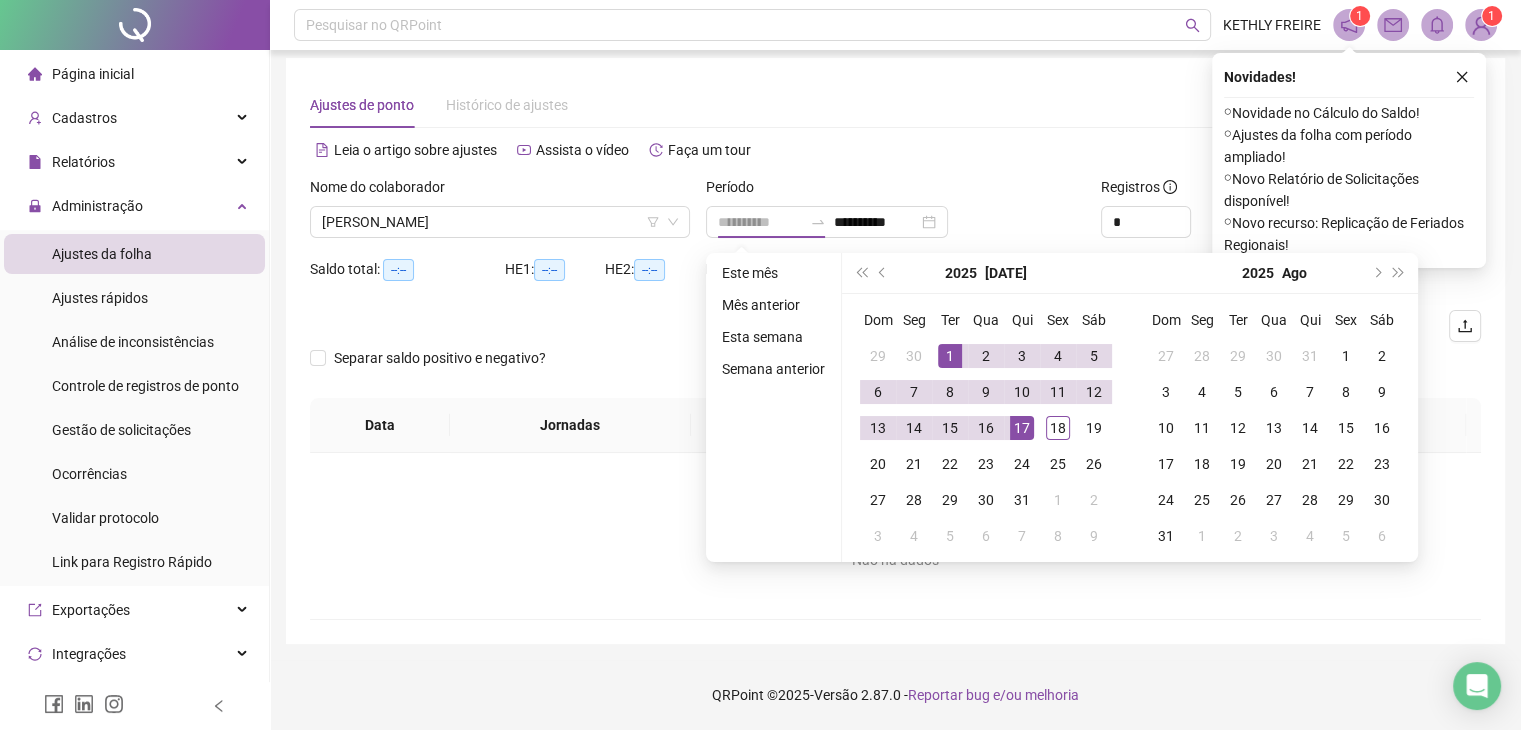 click on "1" at bounding box center [950, 356] 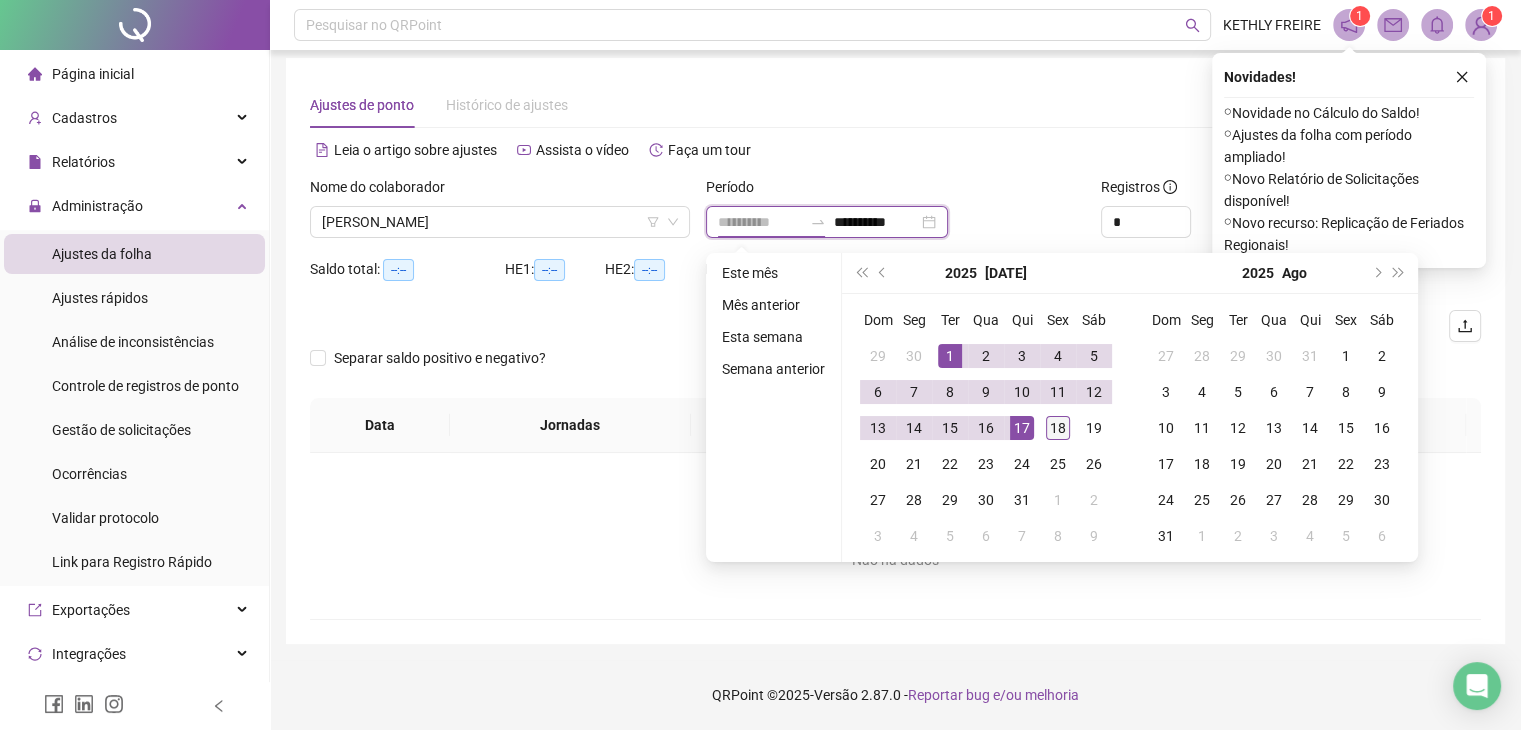type on "**********" 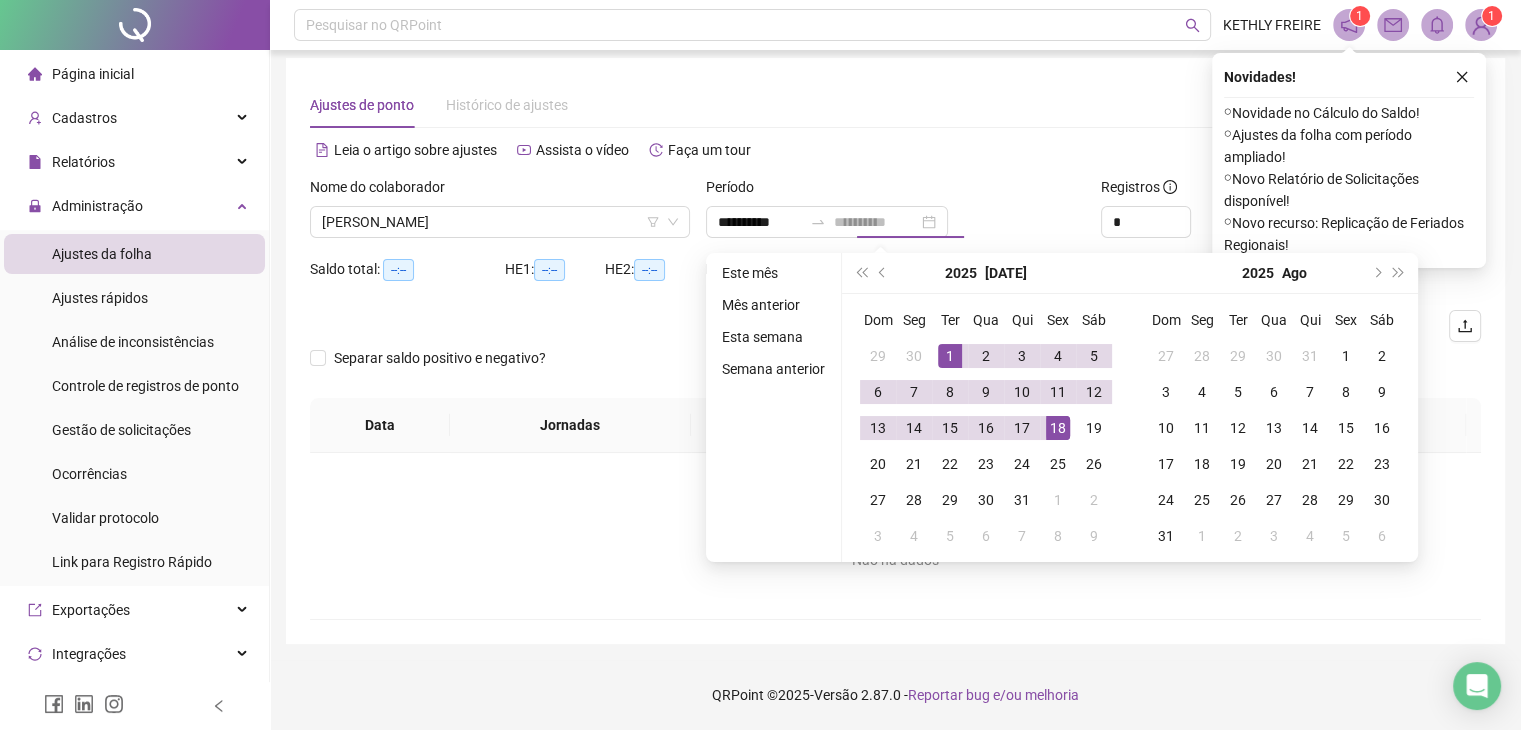click on "18" at bounding box center [1058, 428] 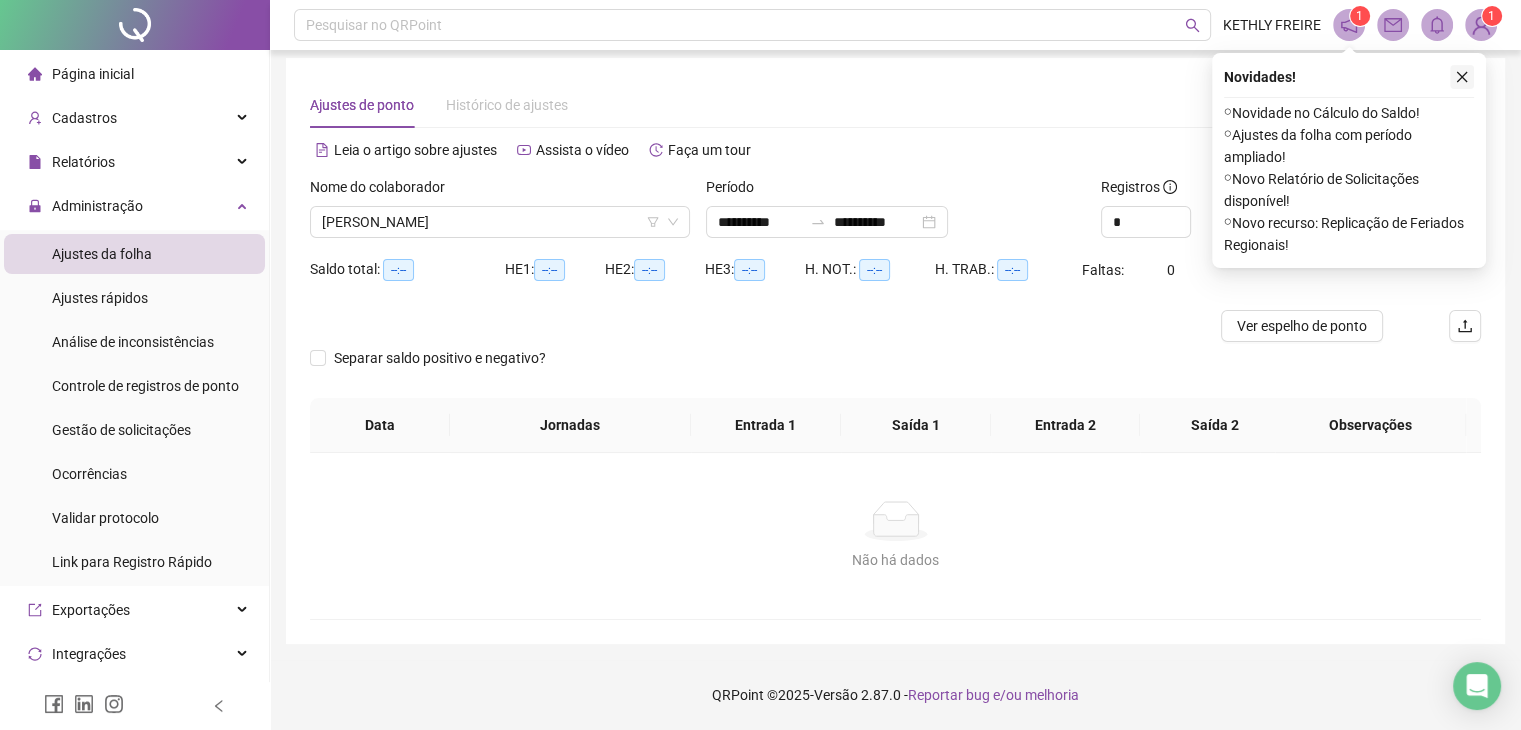 click 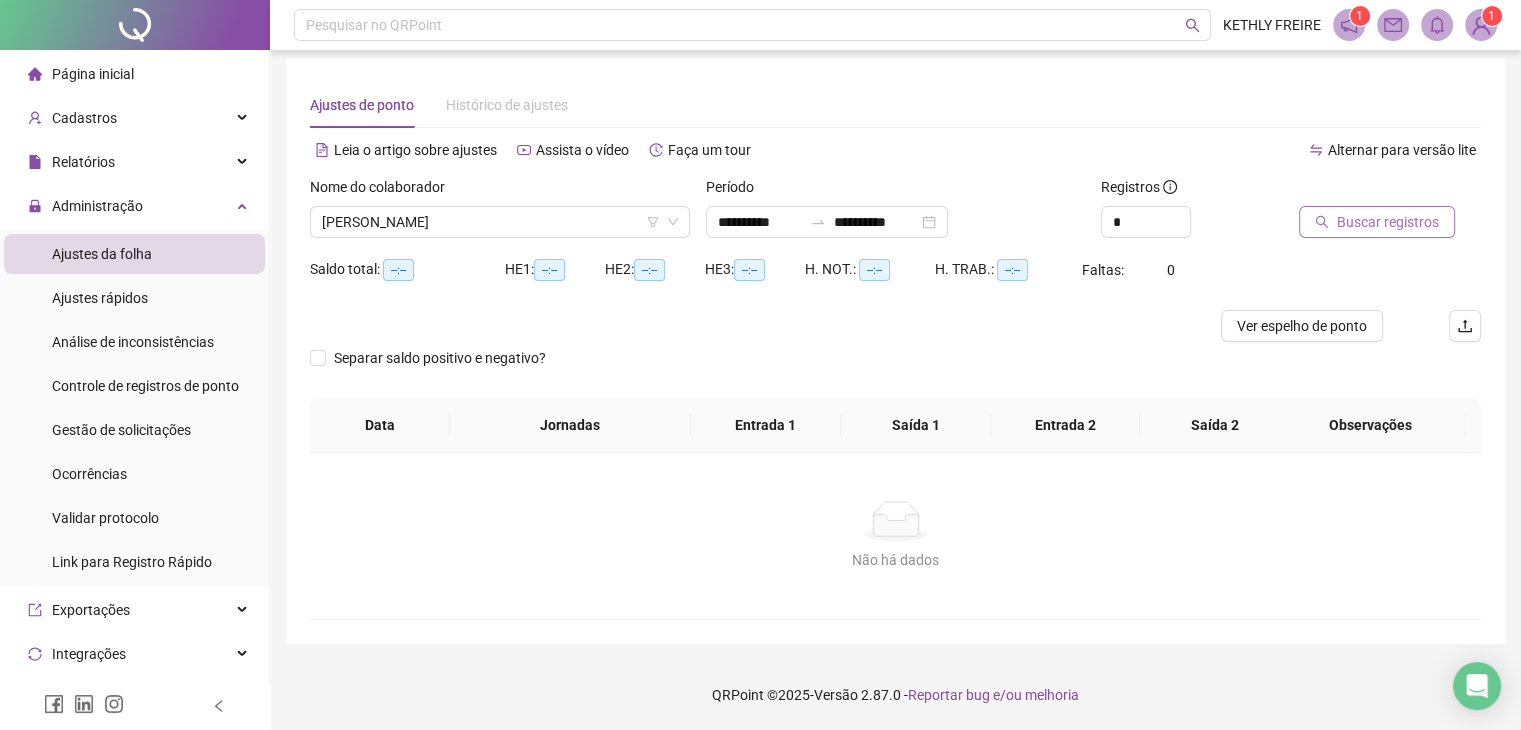 click on "Buscar registros" at bounding box center (1377, 222) 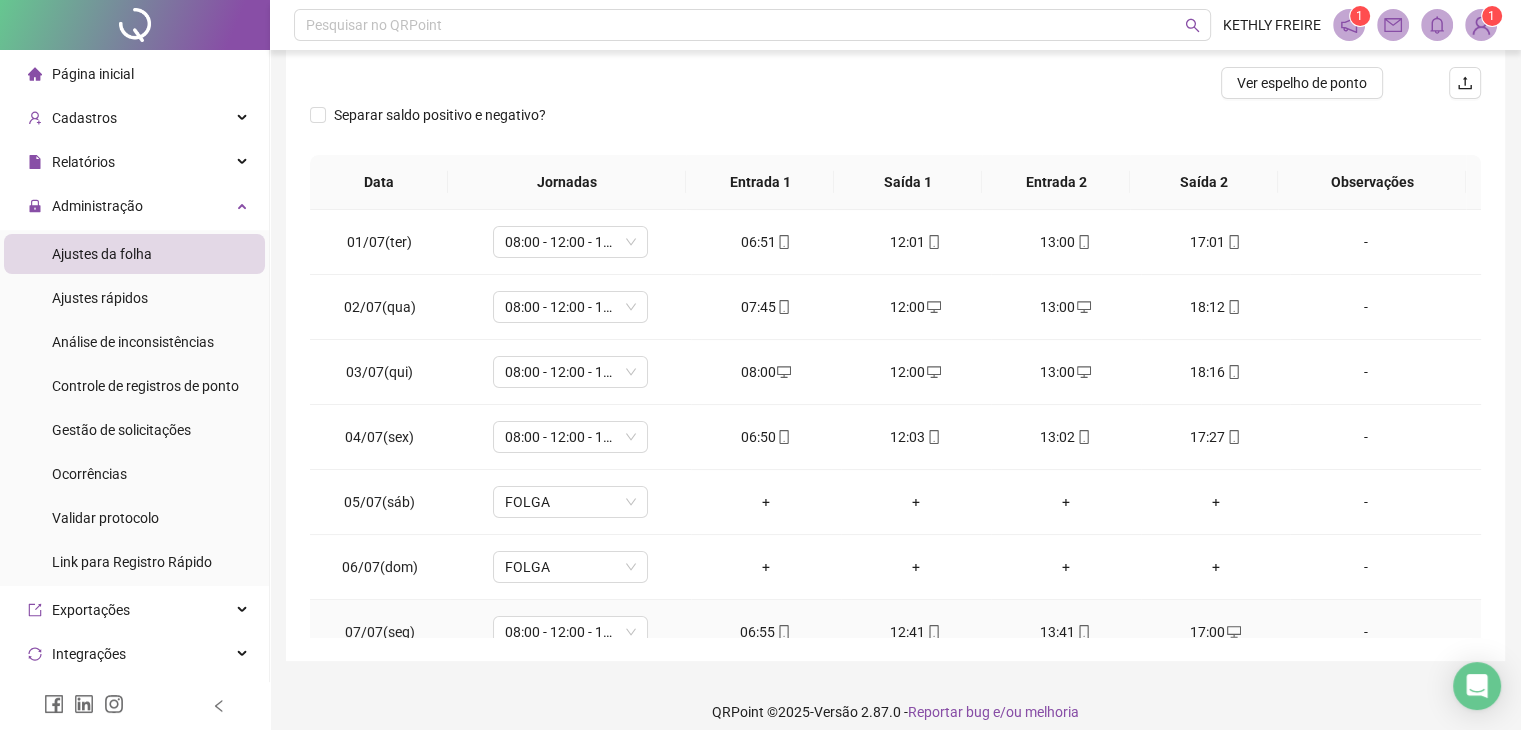 scroll, scrollTop: 268, scrollLeft: 0, axis: vertical 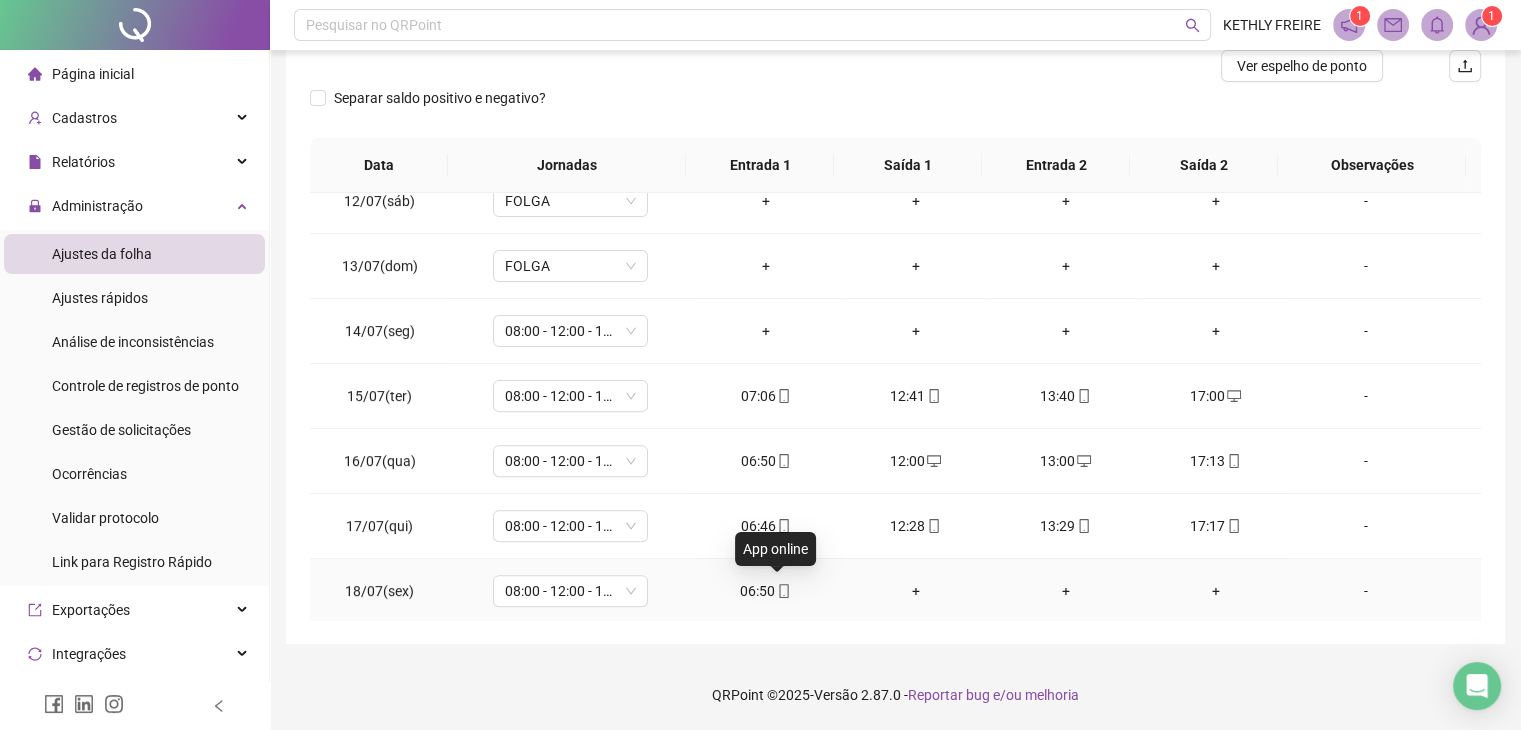 click at bounding box center [783, 591] 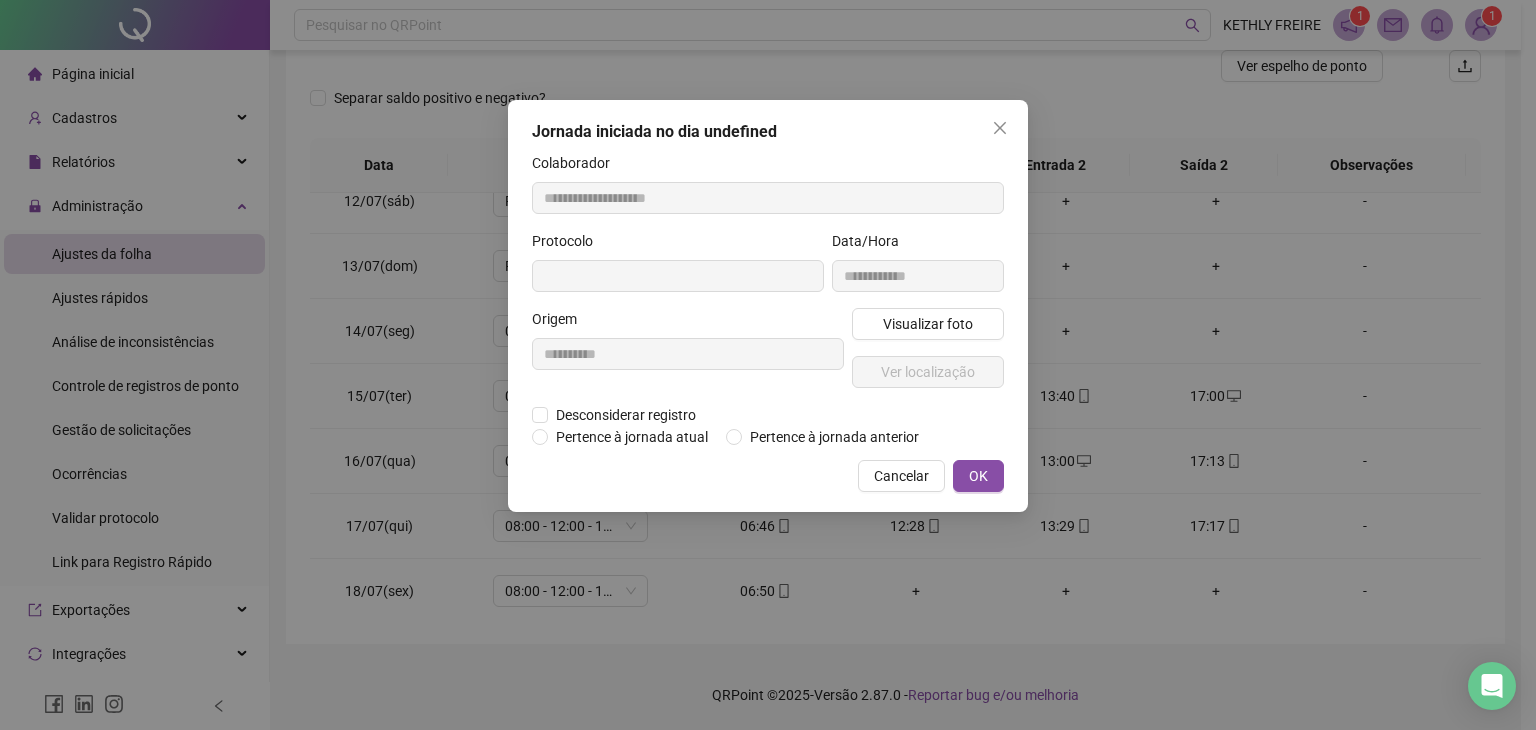 type on "**********" 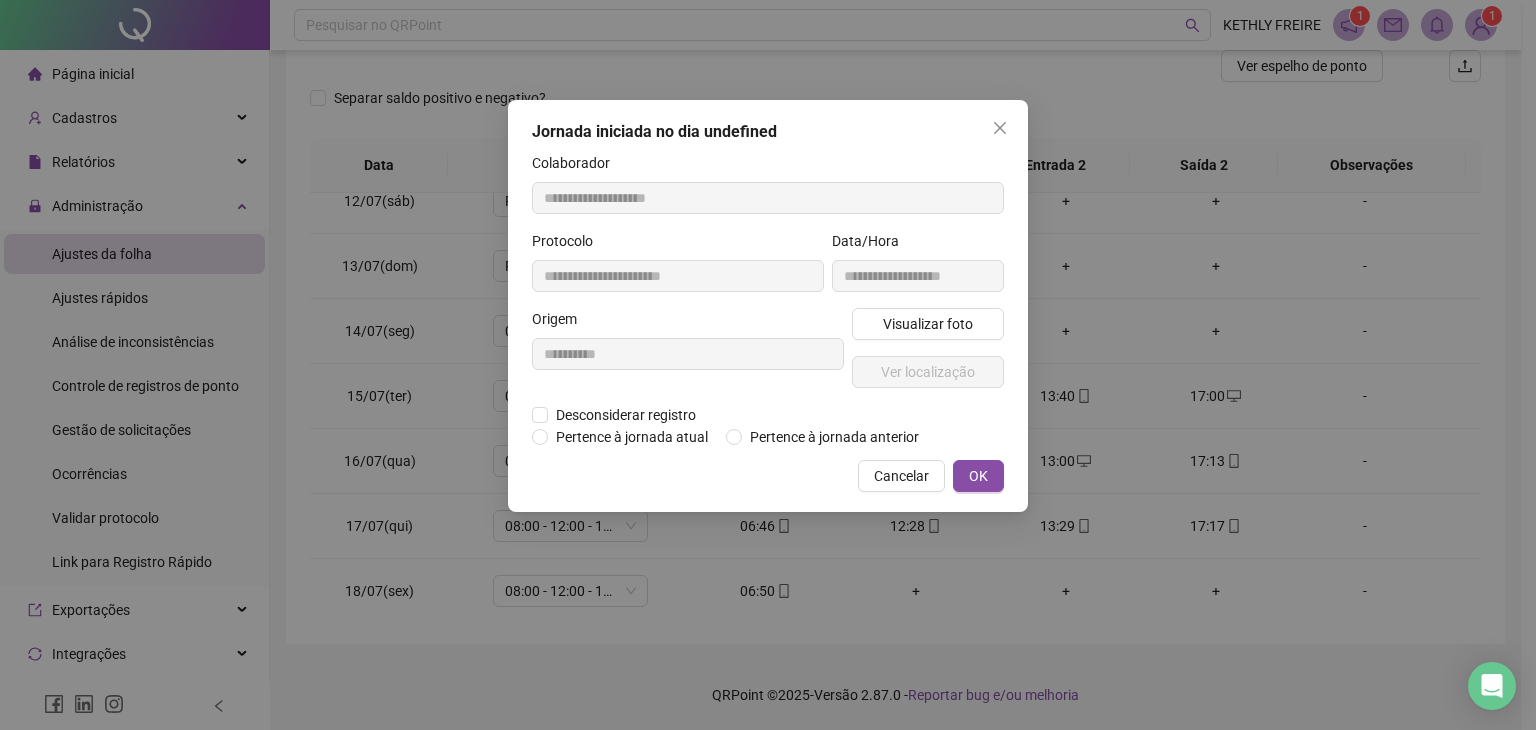 type on "**********" 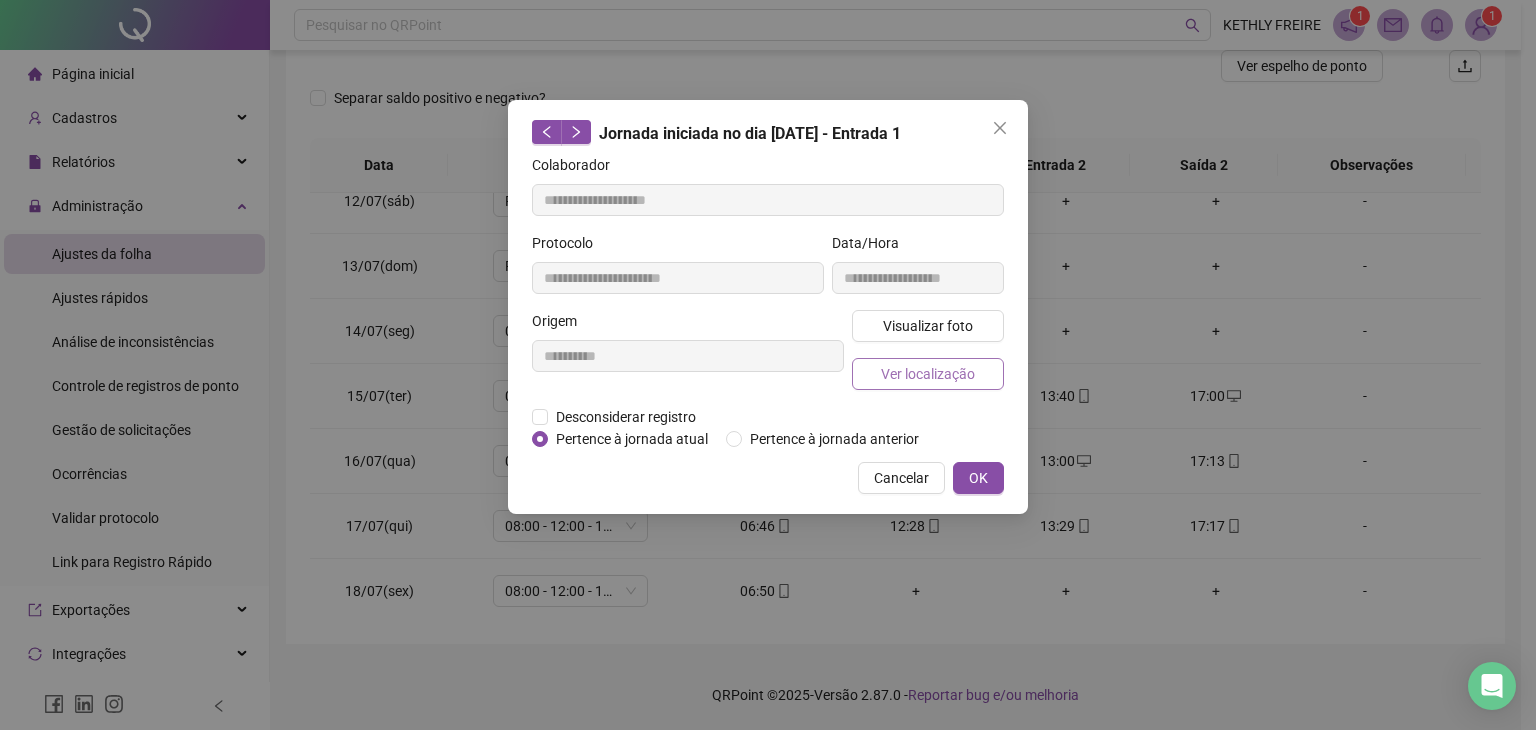 click on "Ver localização" at bounding box center [928, 374] 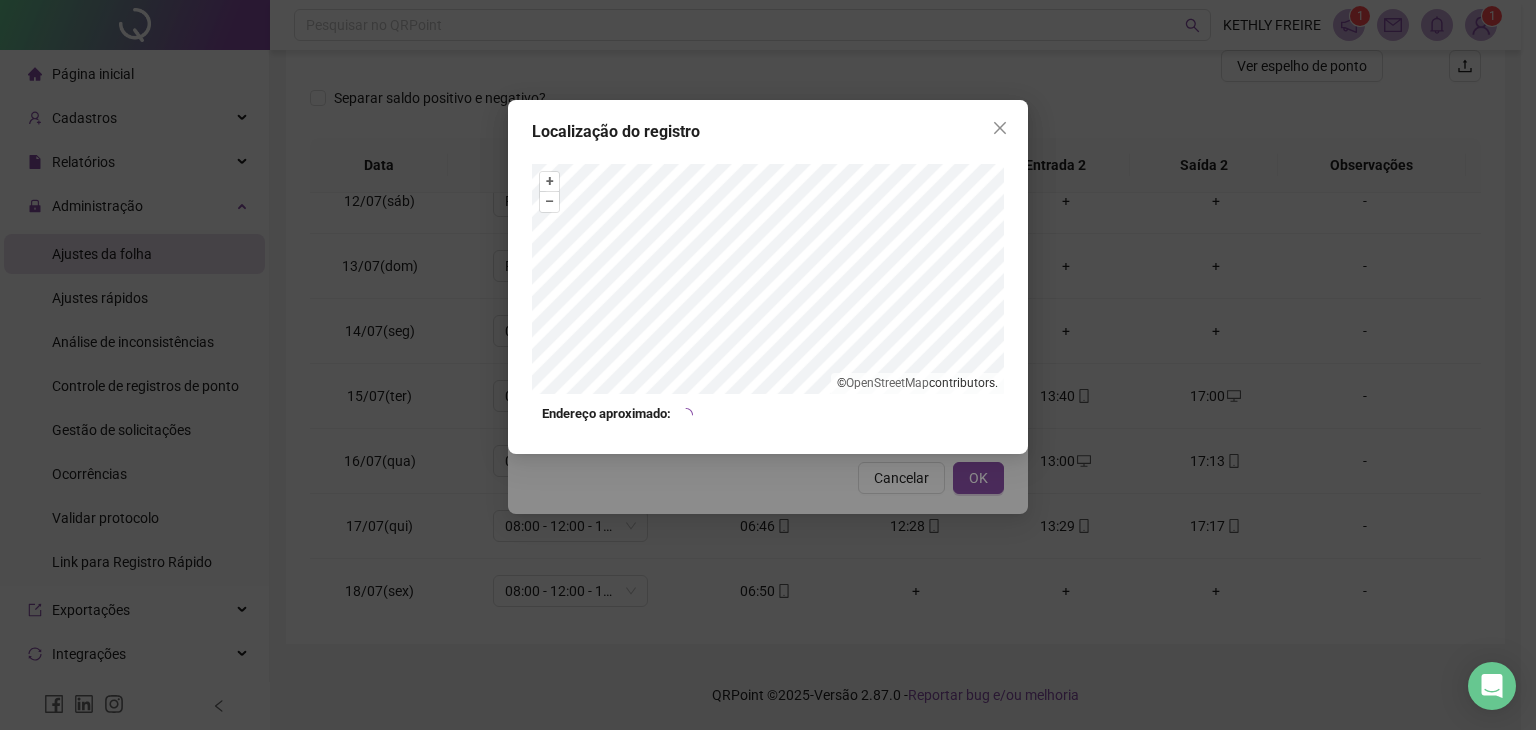 drag, startPoint x: 1007, startPoint y: 117, endPoint x: 967, endPoint y: 164, distance: 61.7171 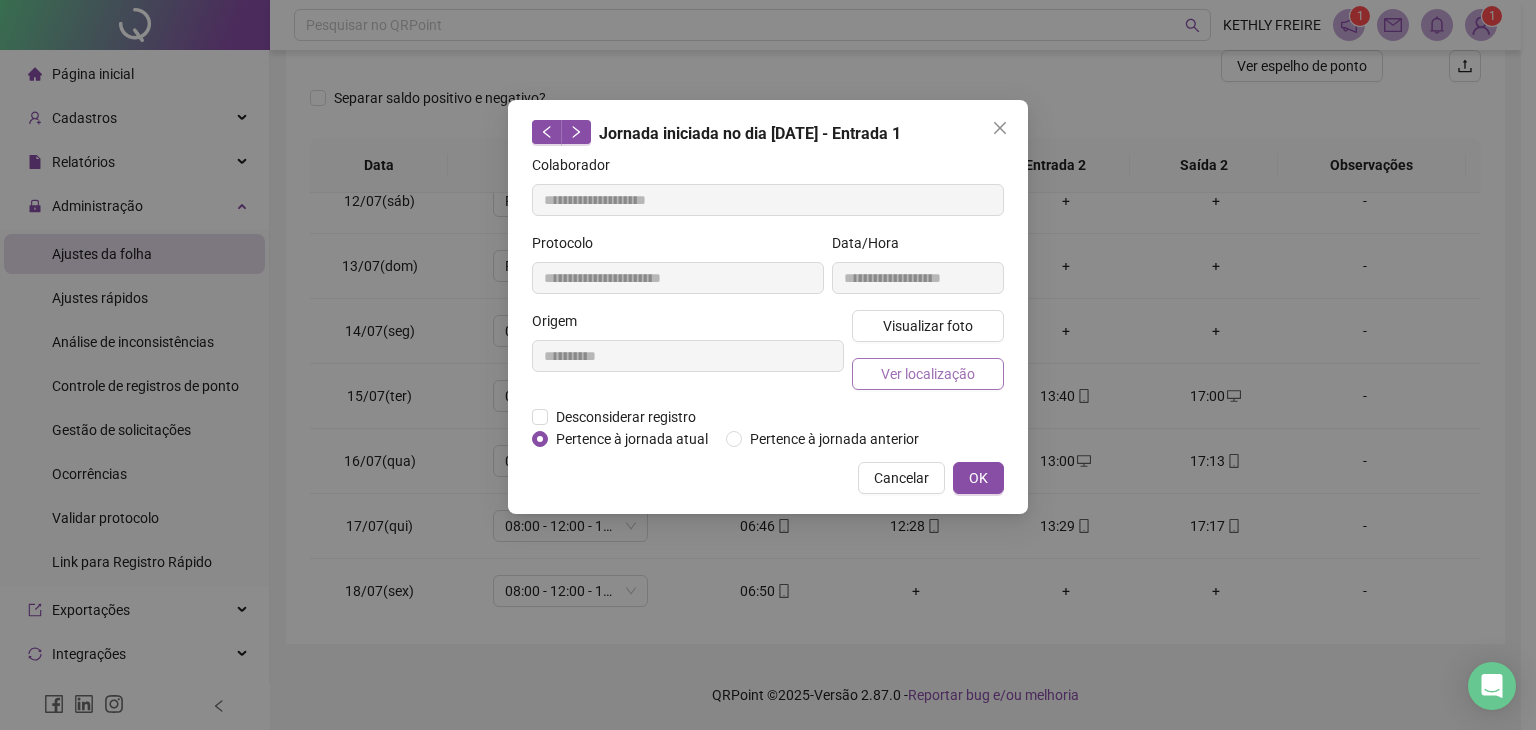 click on "Ver localização" at bounding box center (928, 374) 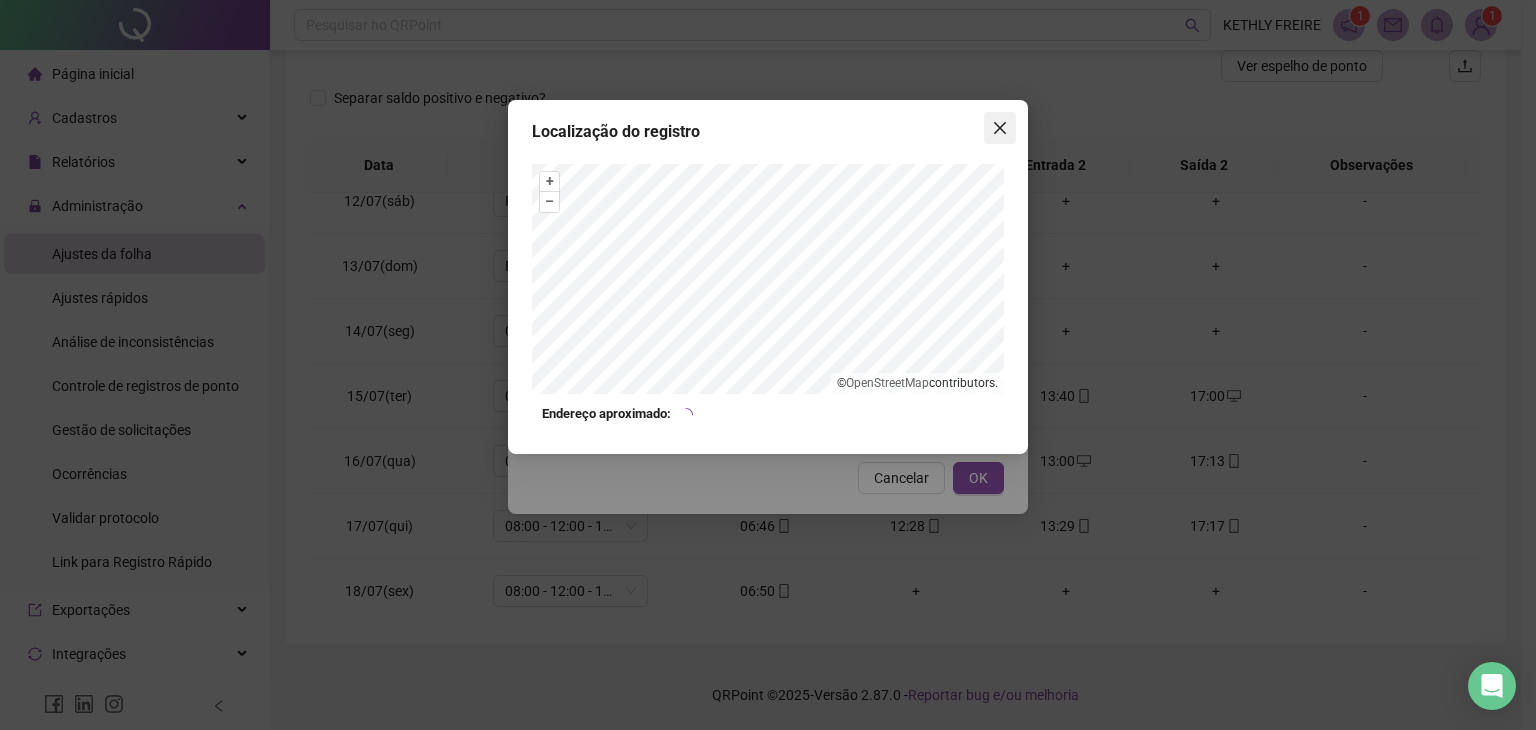click 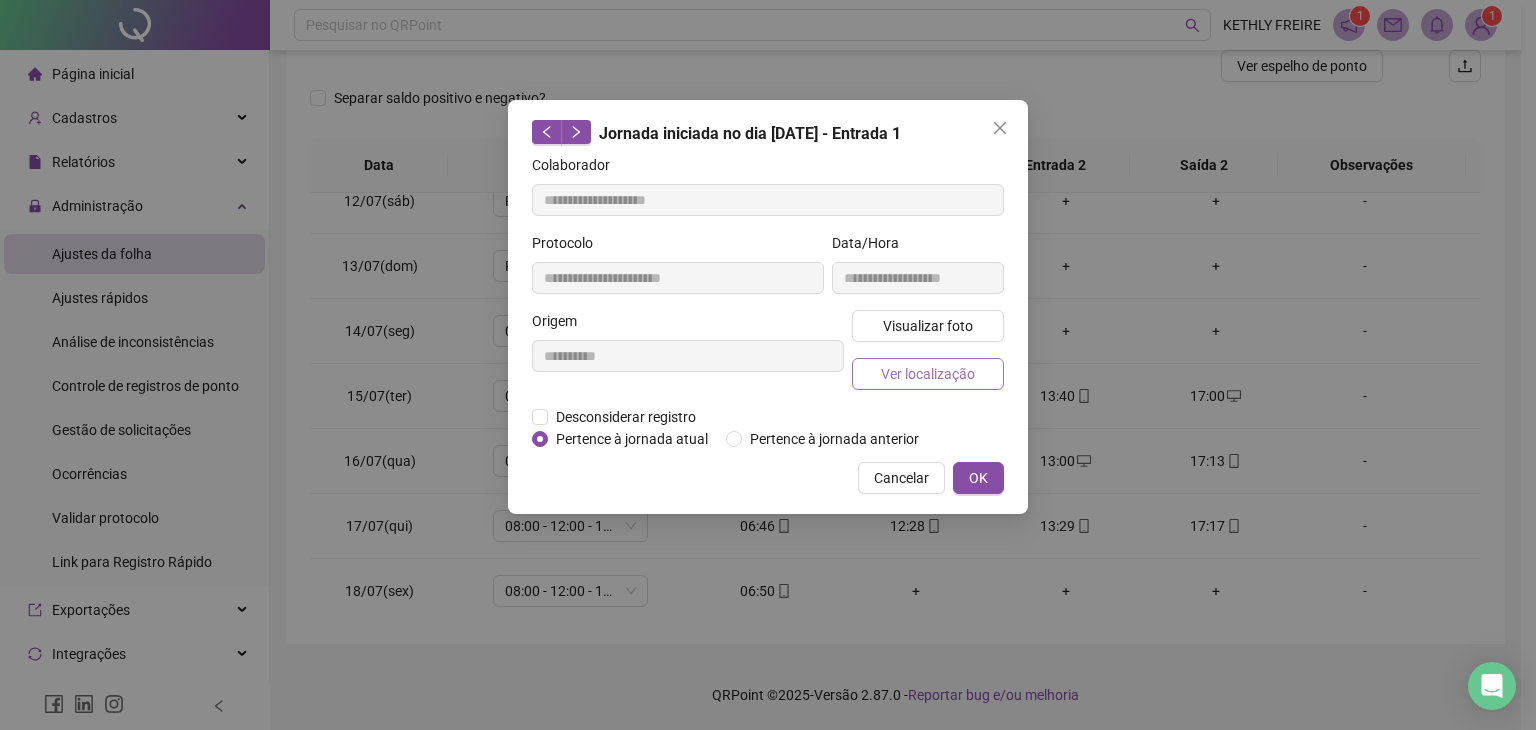 click on "Ver localização" at bounding box center (928, 374) 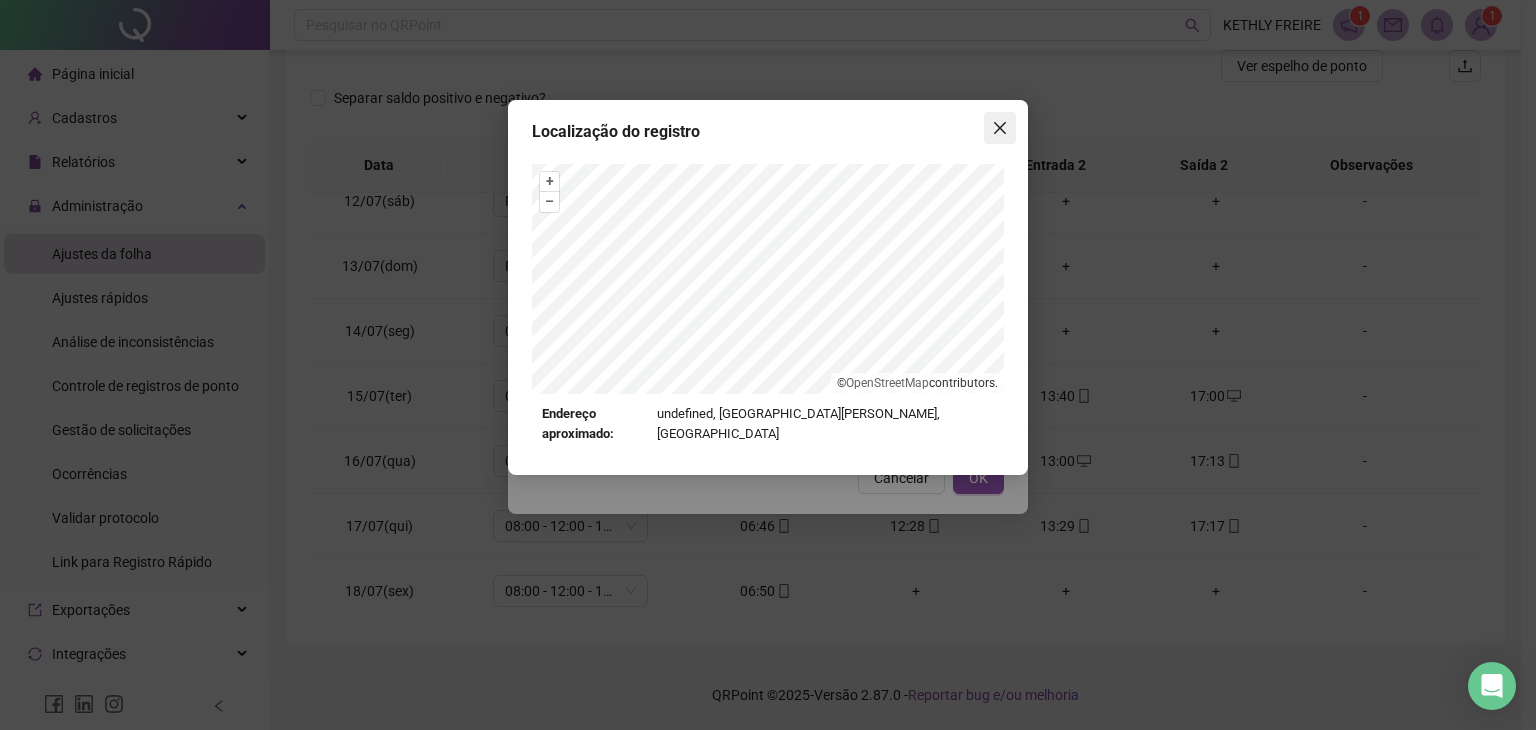 click 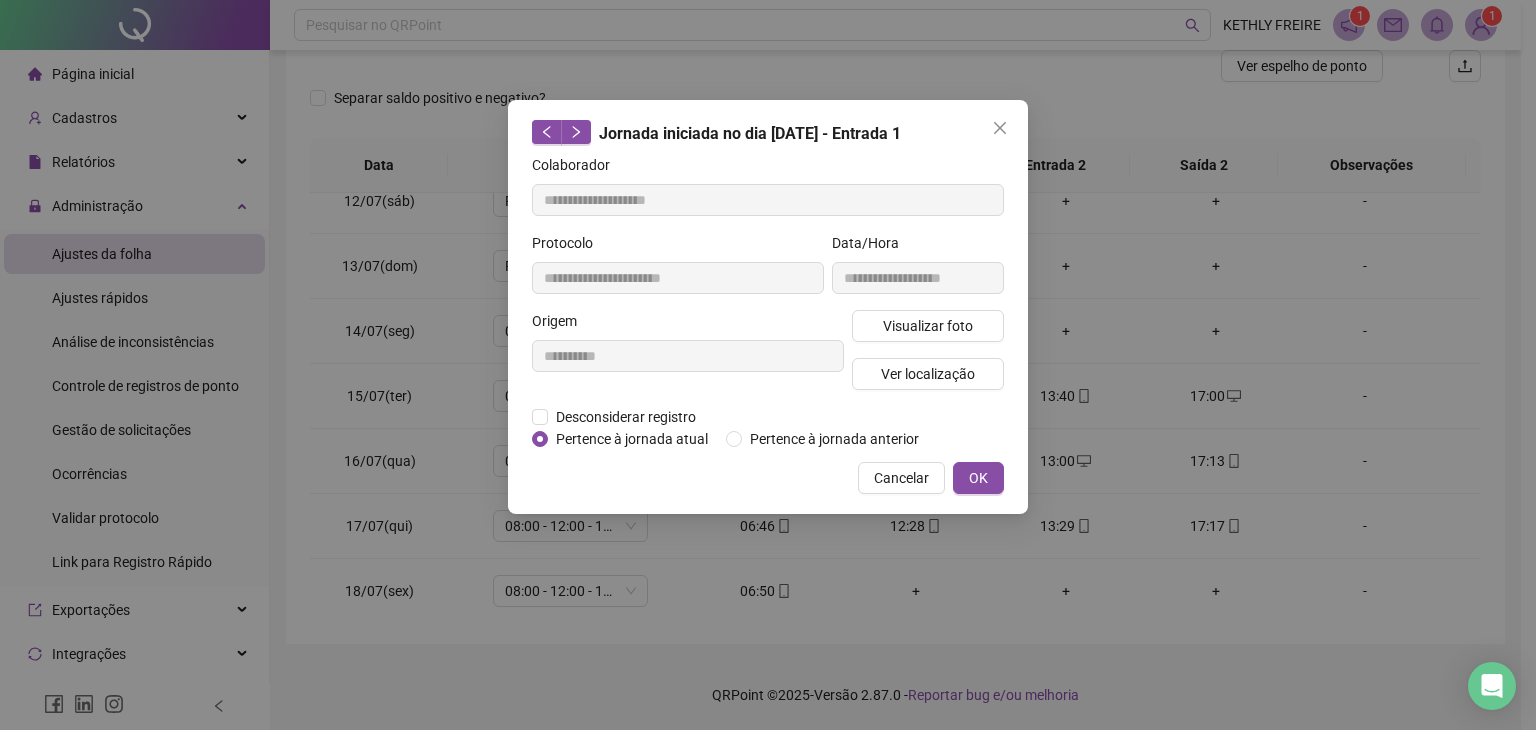 click 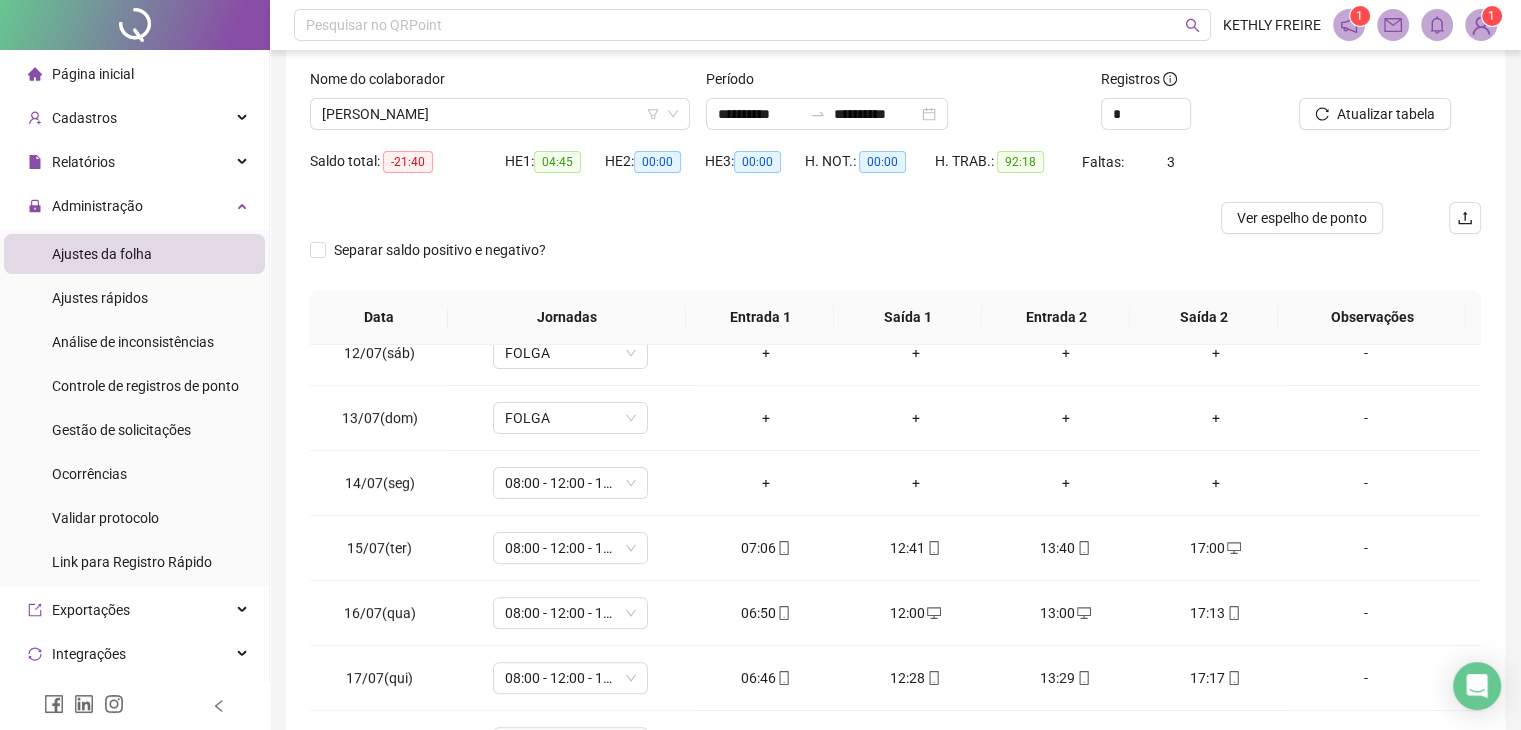 scroll, scrollTop: 68, scrollLeft: 0, axis: vertical 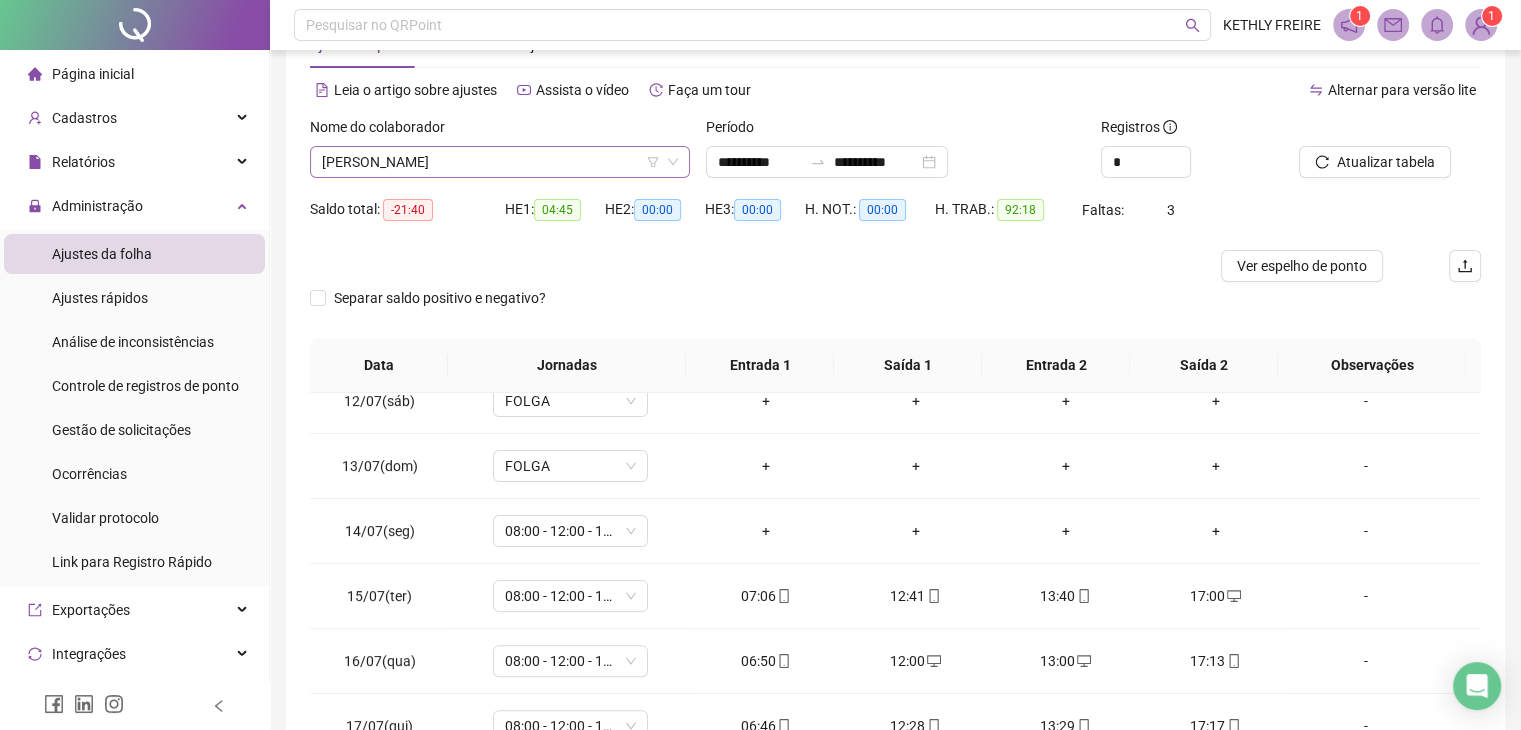 click on "[PERSON_NAME]" at bounding box center [500, 162] 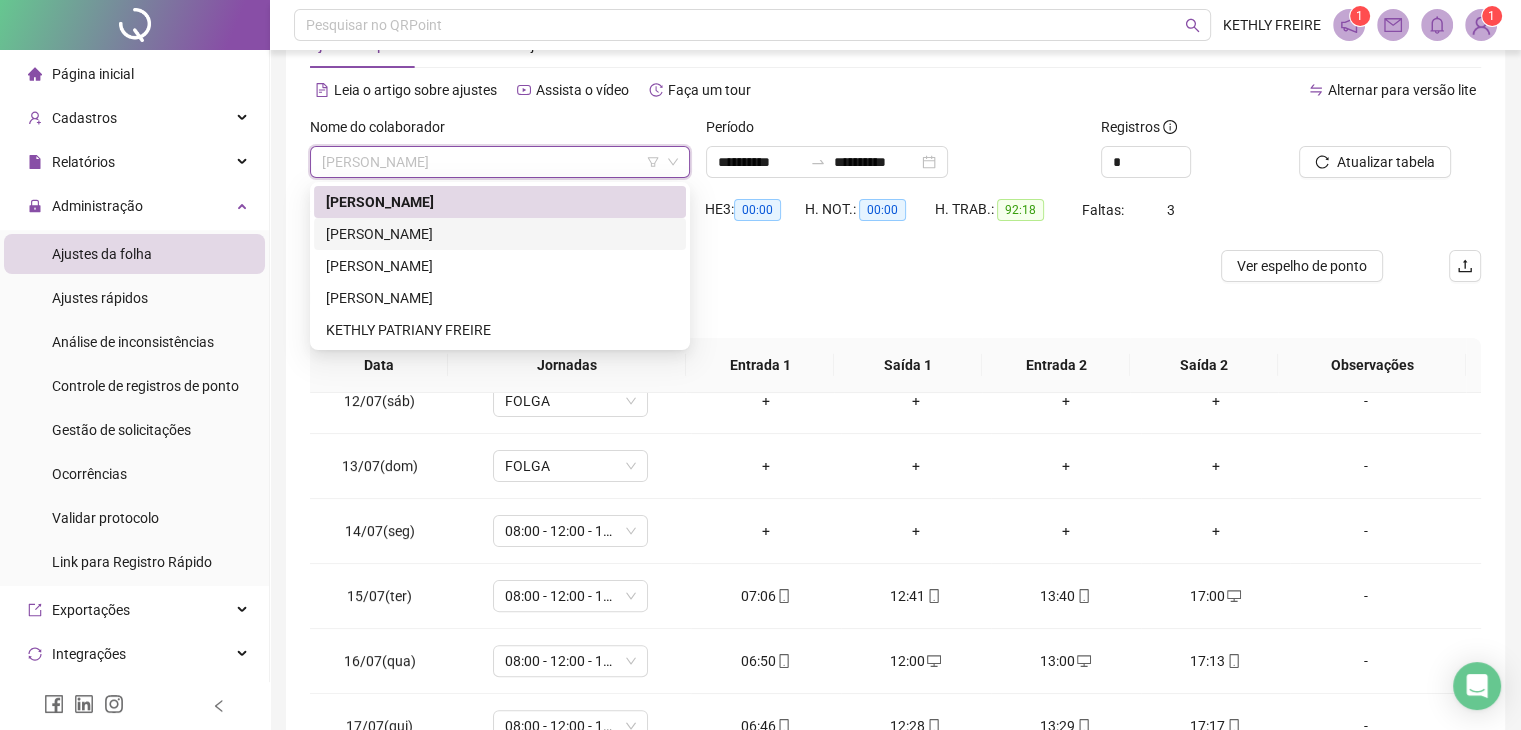 click on "[PERSON_NAME]" at bounding box center [500, 234] 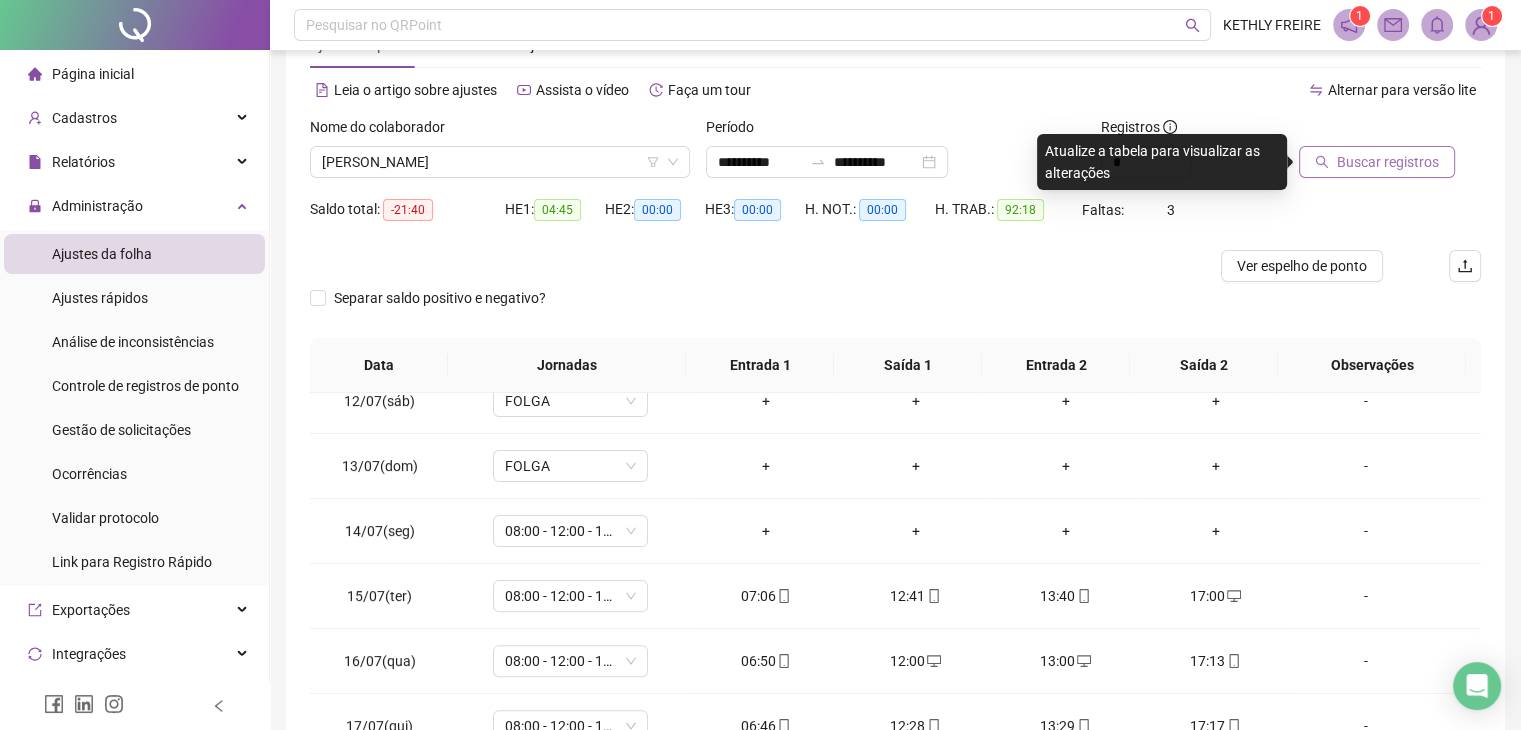 click on "Buscar registros" at bounding box center (1388, 162) 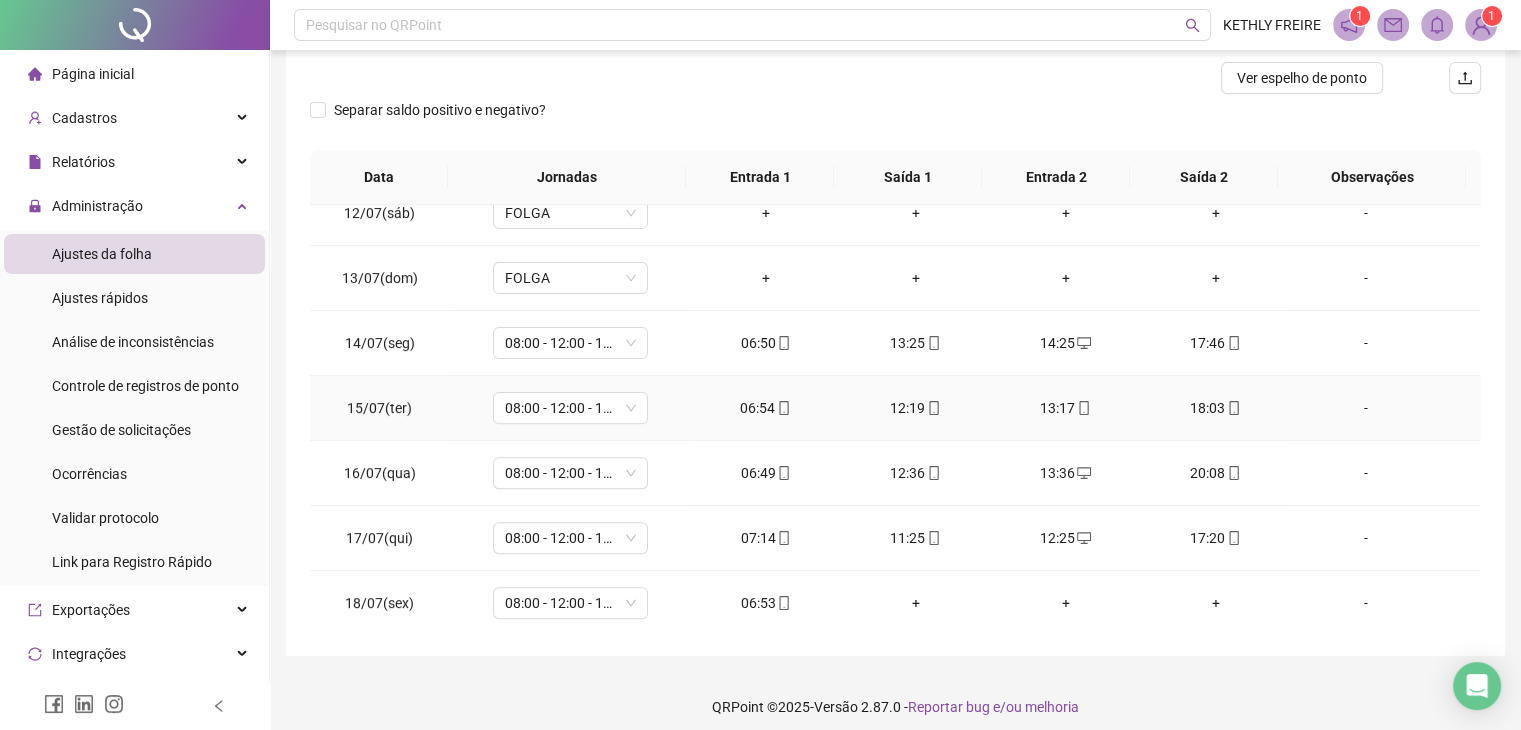 scroll, scrollTop: 268, scrollLeft: 0, axis: vertical 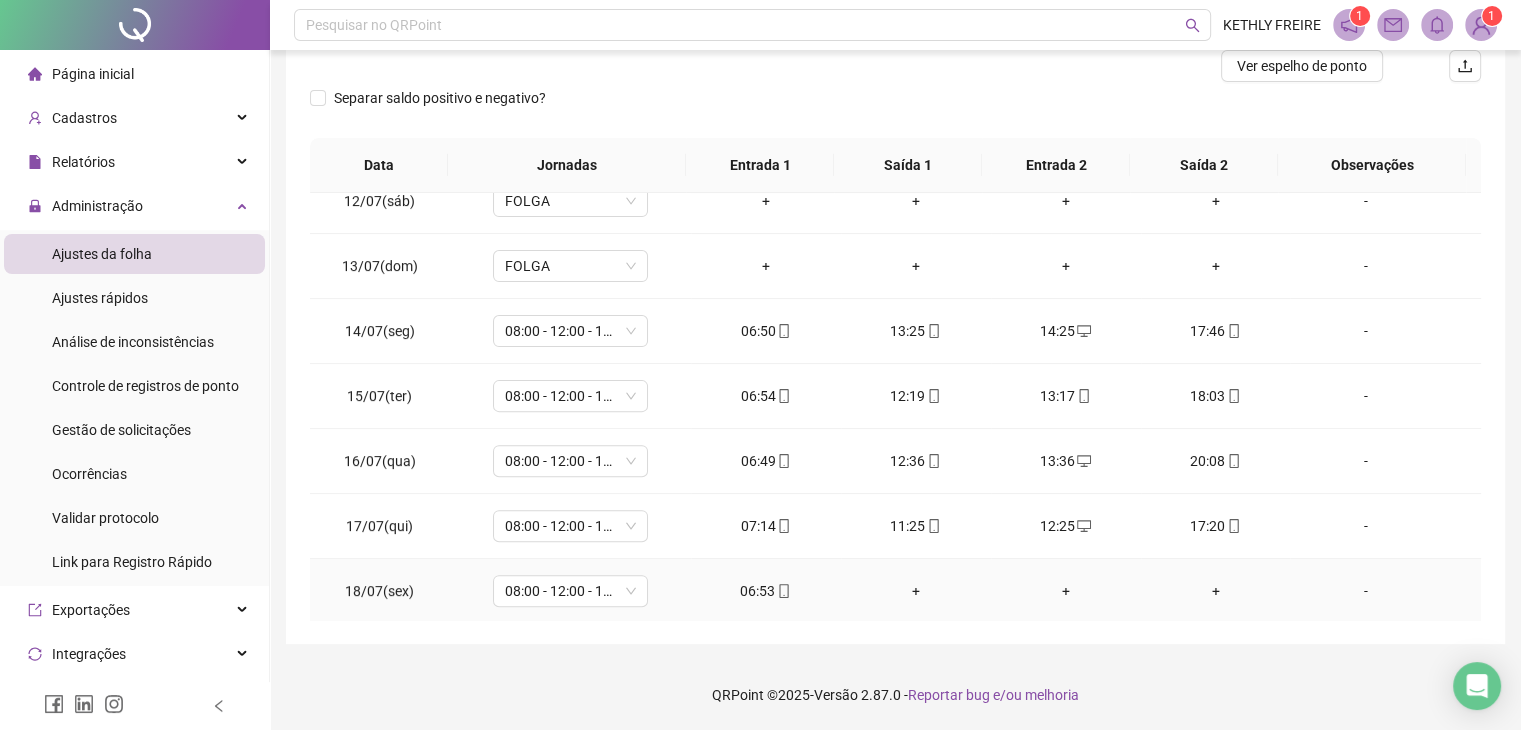 click 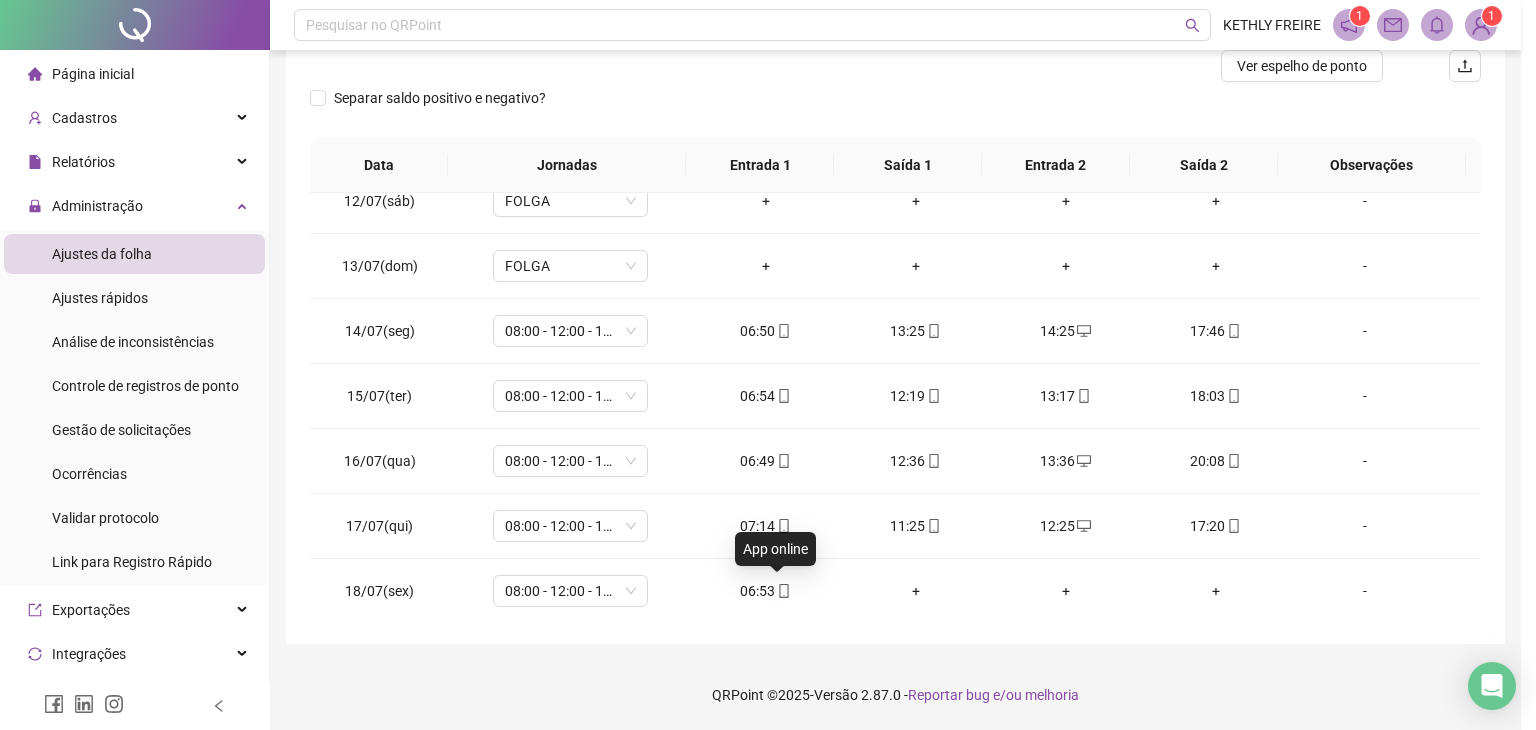 type on "**********" 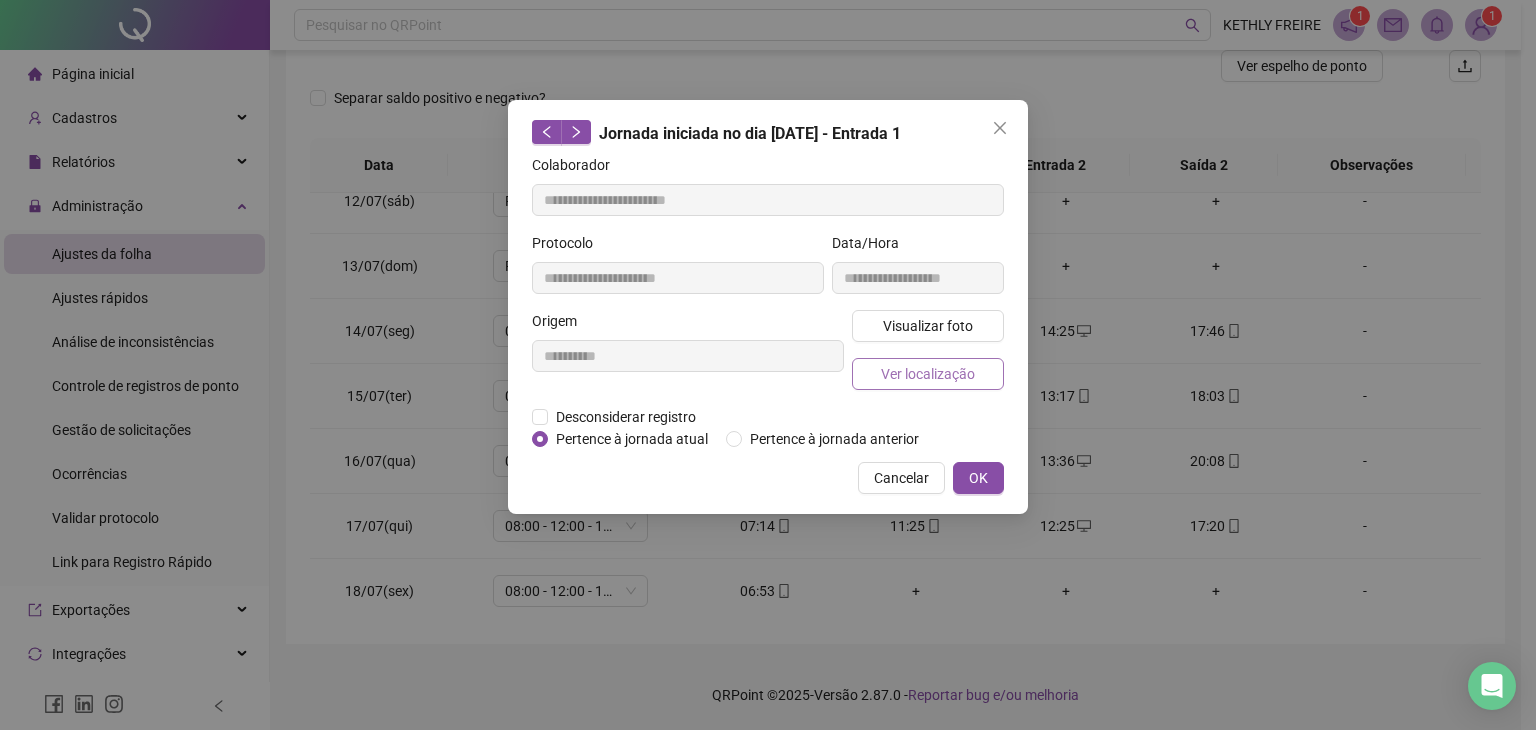 click on "Ver localização" at bounding box center (928, 374) 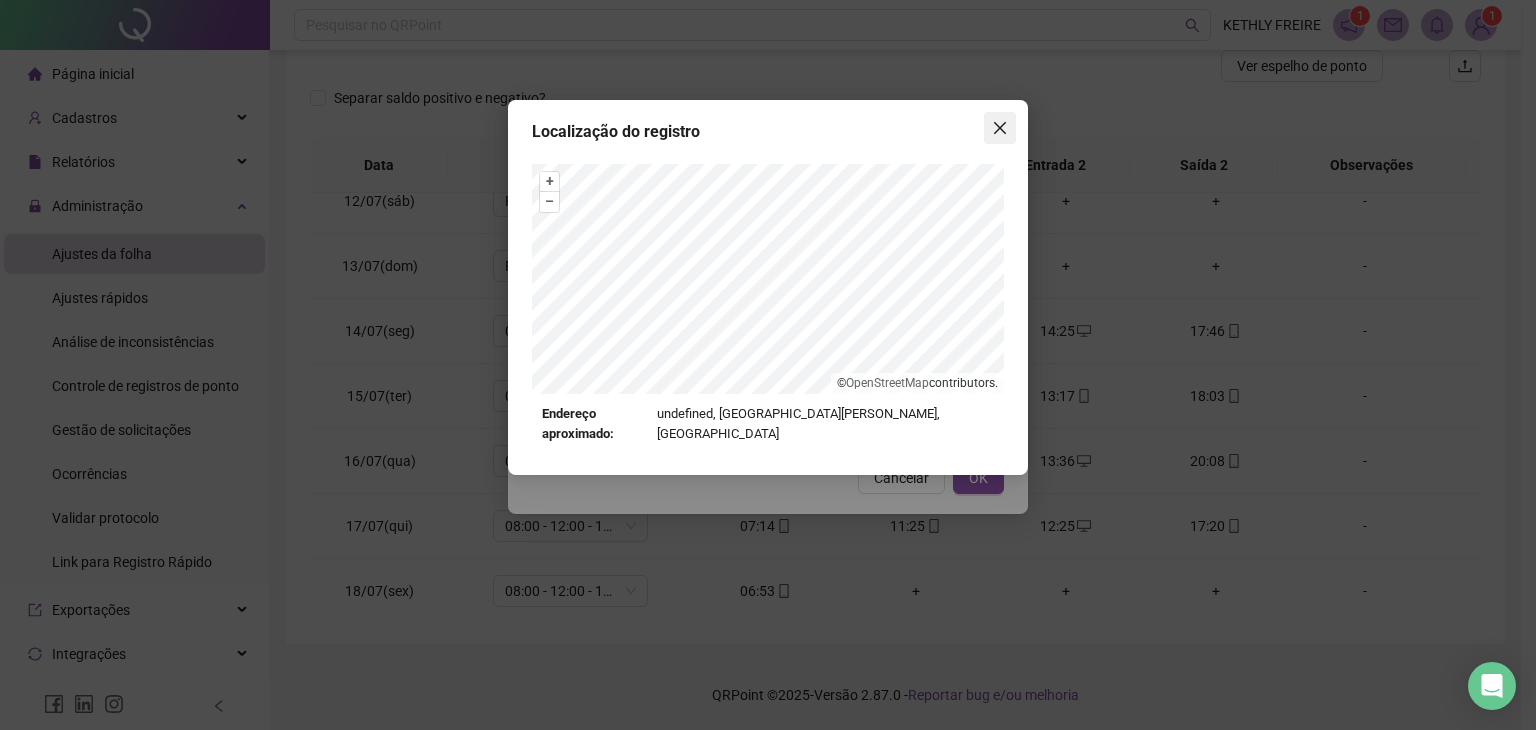 drag, startPoint x: 1019, startPoint y: 137, endPoint x: 1005, endPoint y: 136, distance: 14.035668 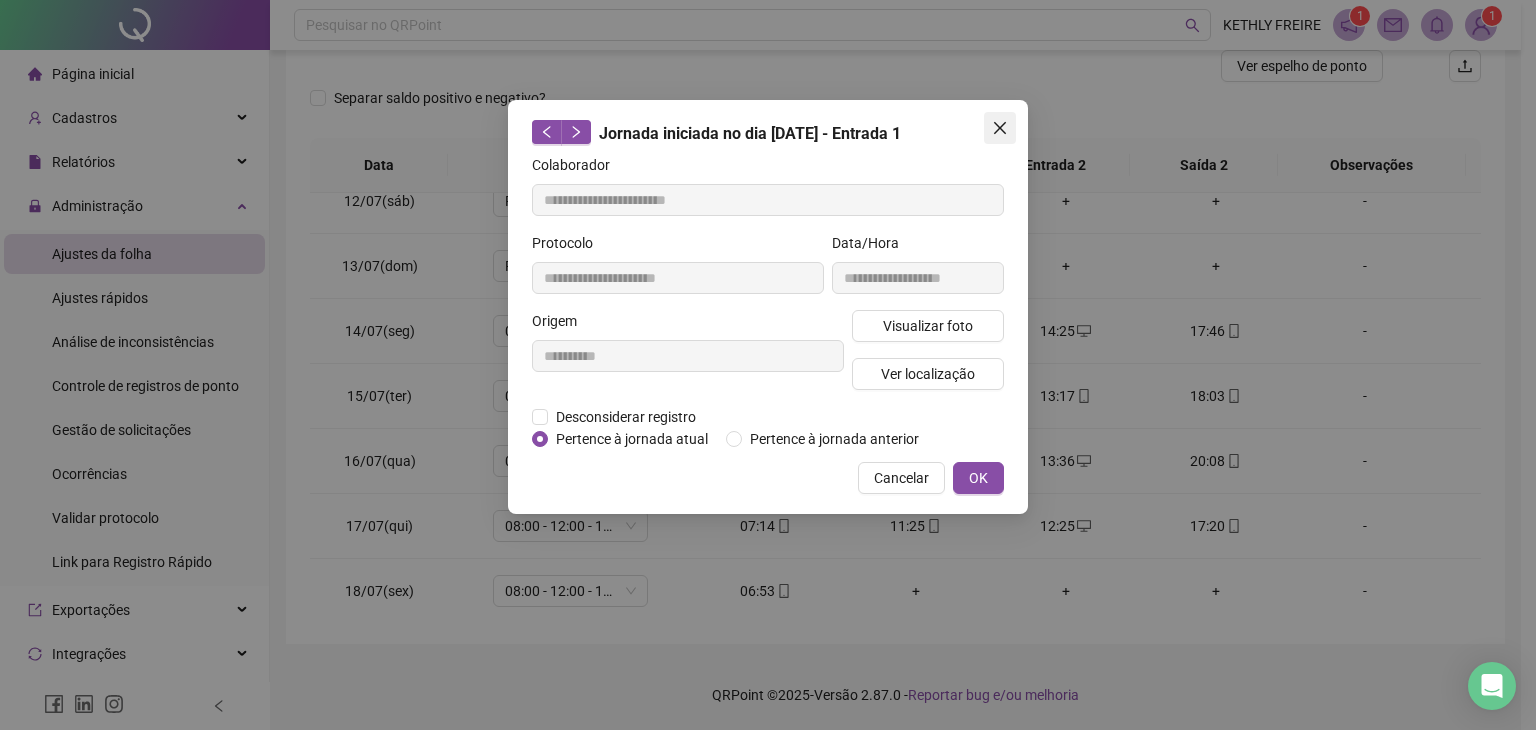 click 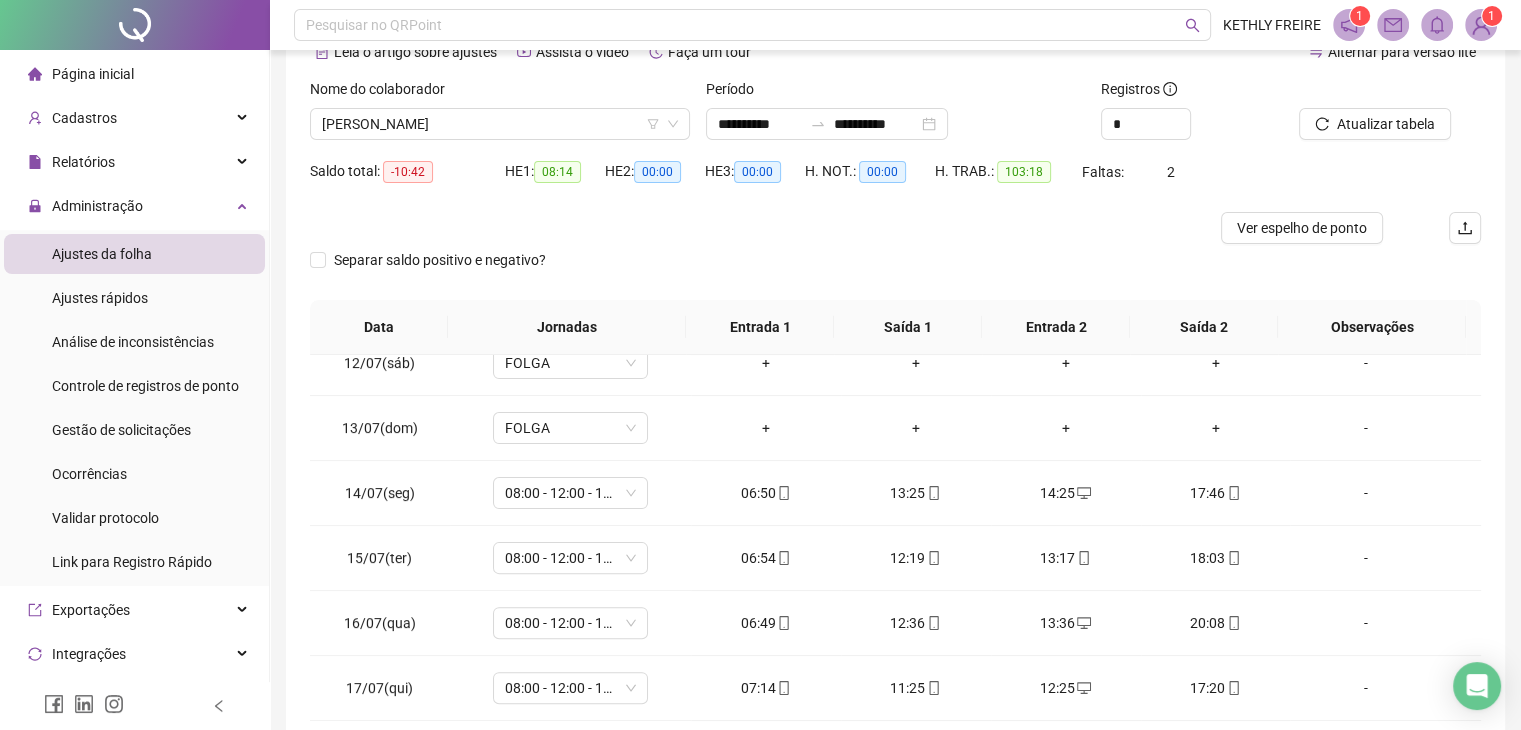 scroll, scrollTop: 68, scrollLeft: 0, axis: vertical 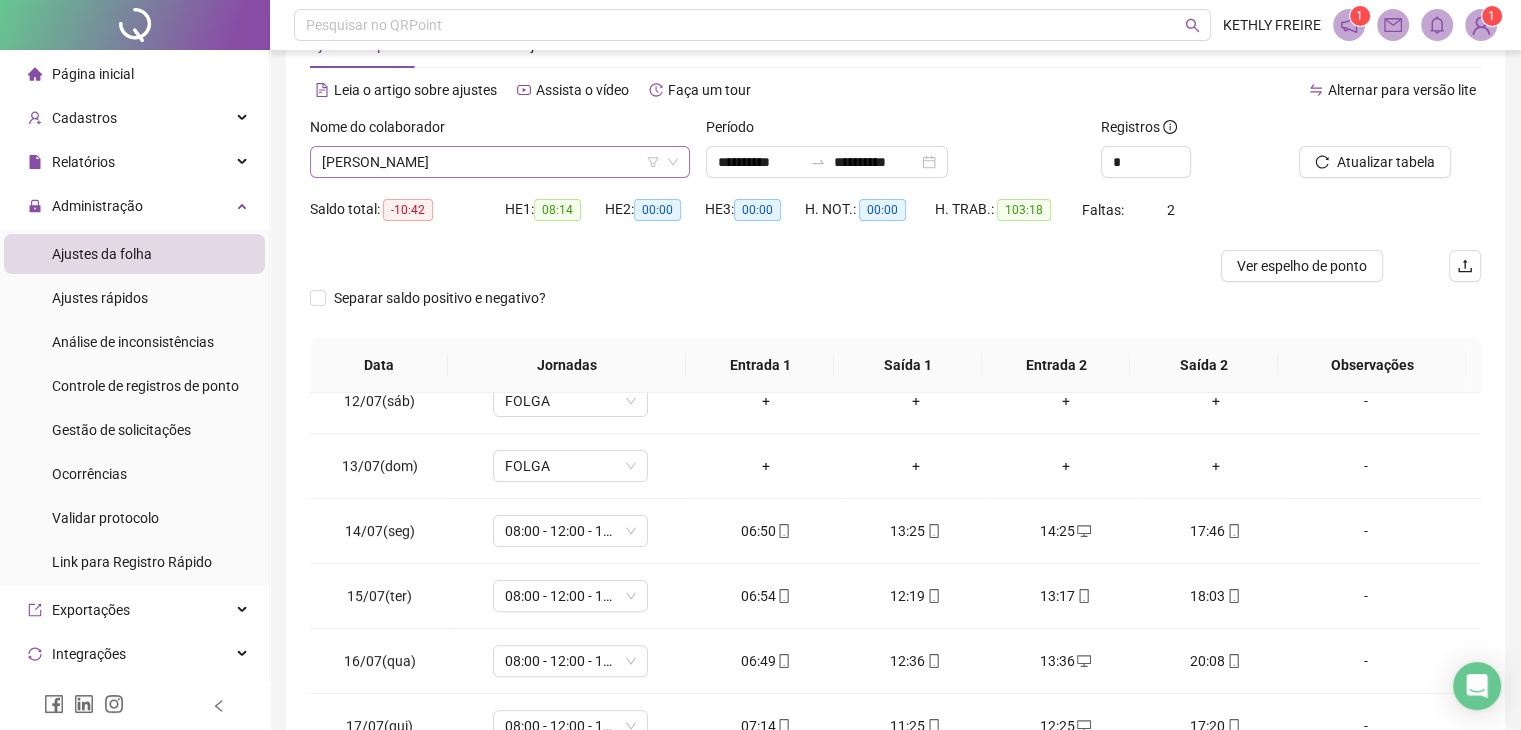 click on "[PERSON_NAME]" at bounding box center (500, 162) 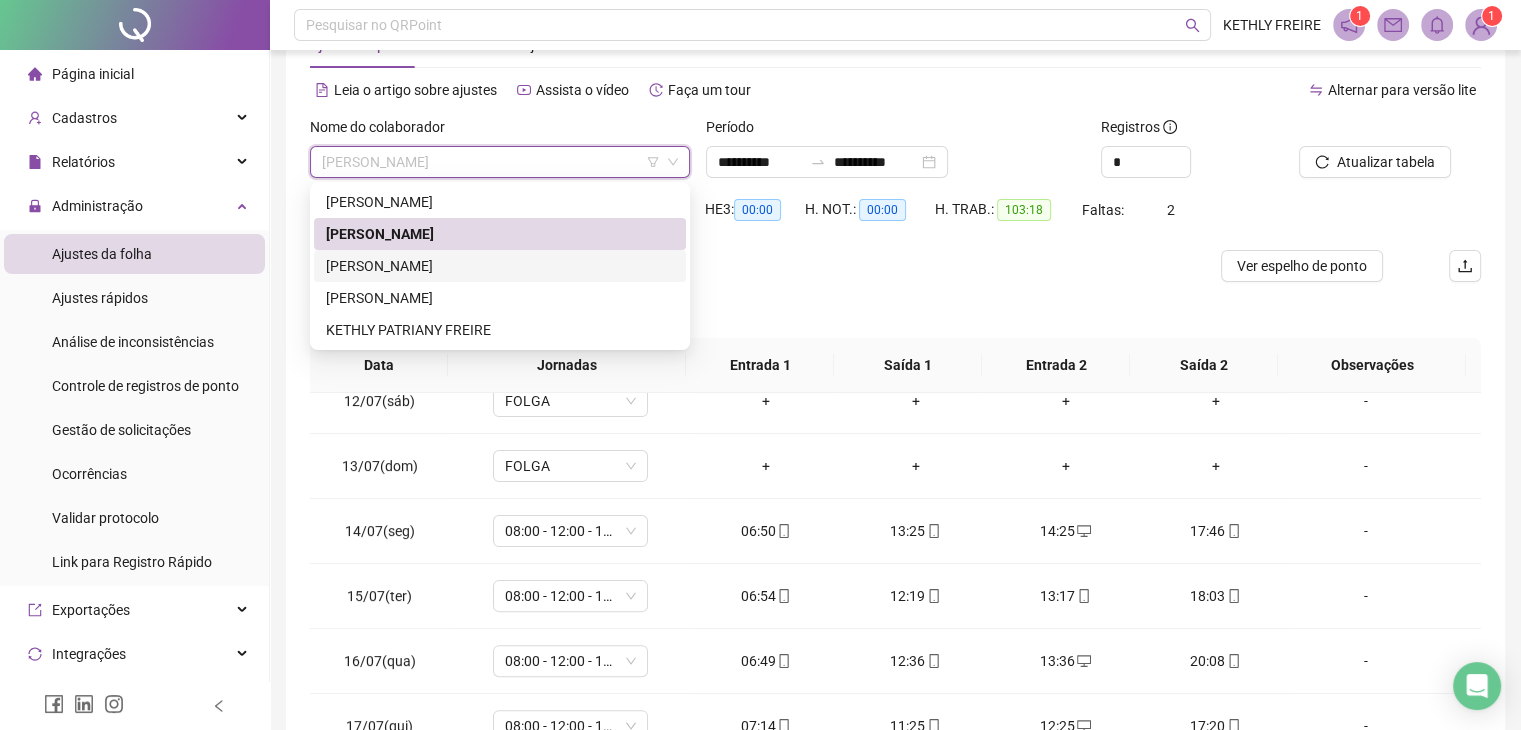 click on "[PERSON_NAME]" at bounding box center [500, 266] 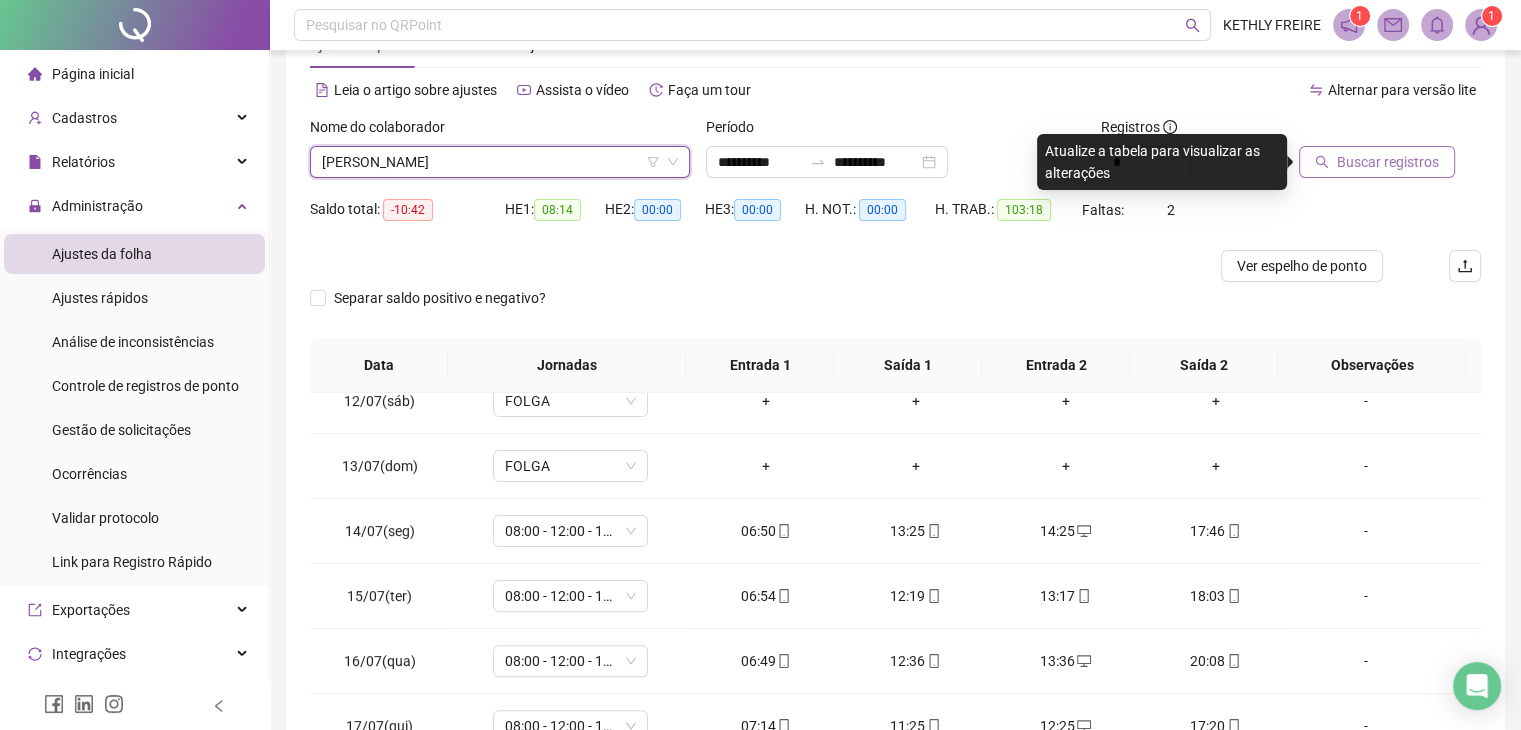 click on "Buscar registros" at bounding box center [1388, 162] 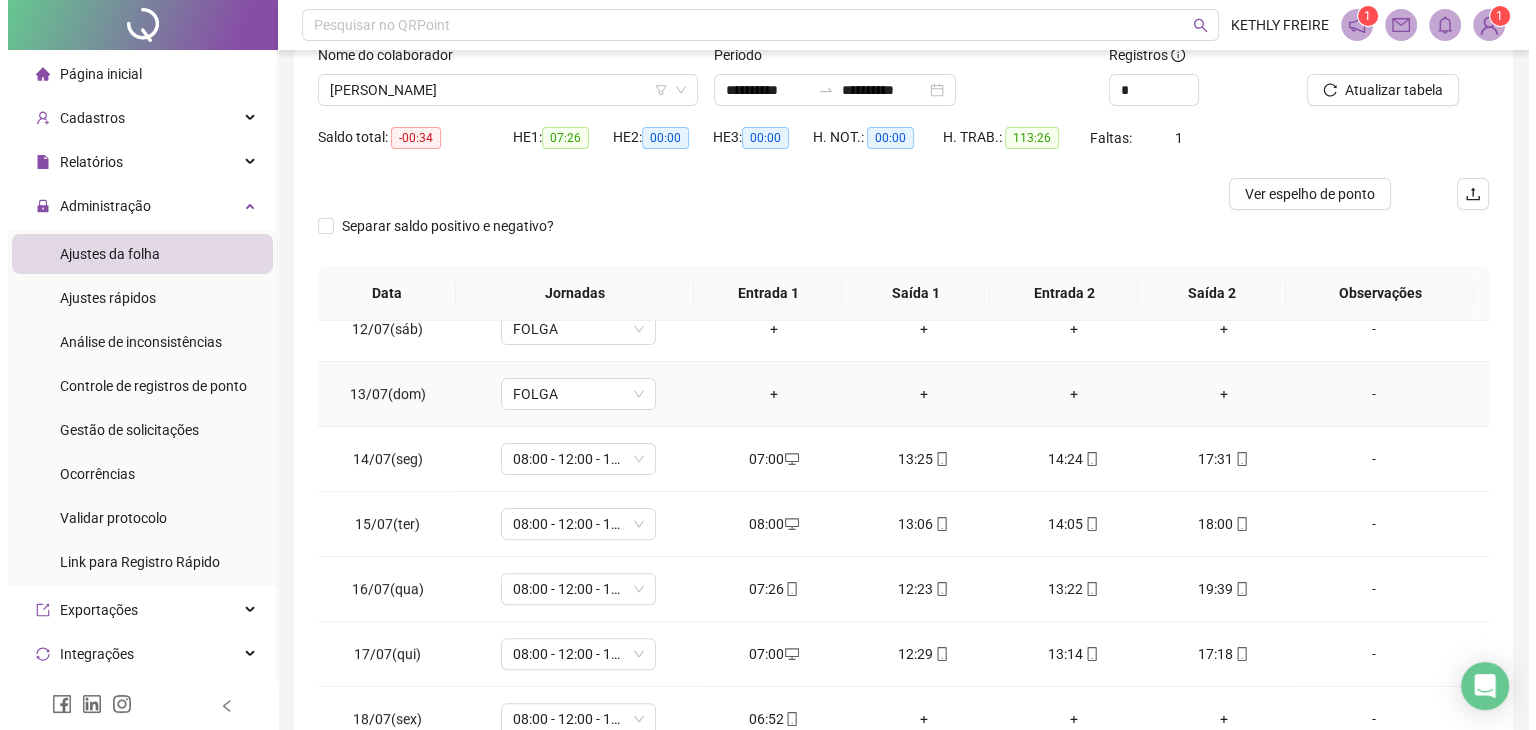 scroll, scrollTop: 268, scrollLeft: 0, axis: vertical 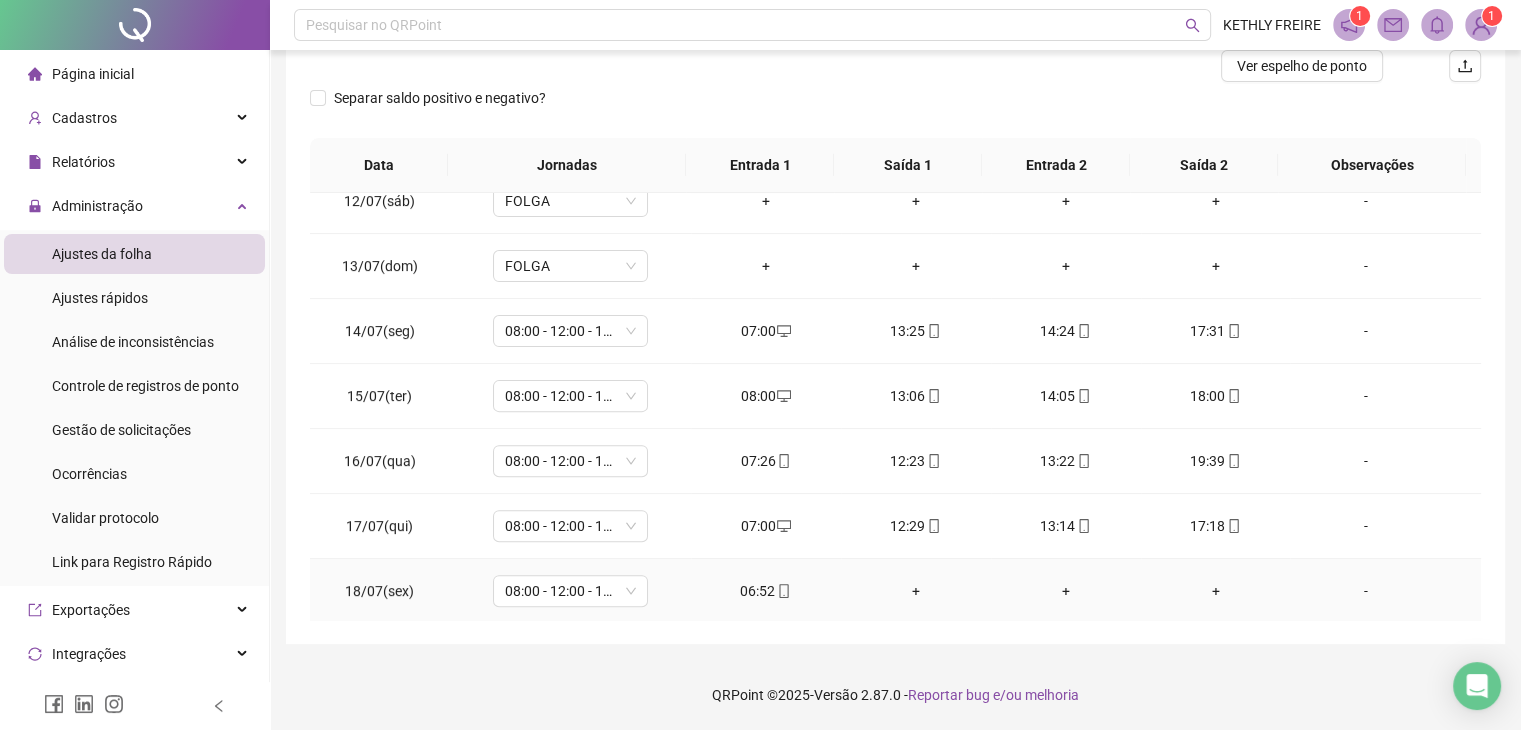 click on "06:52" at bounding box center (766, 591) 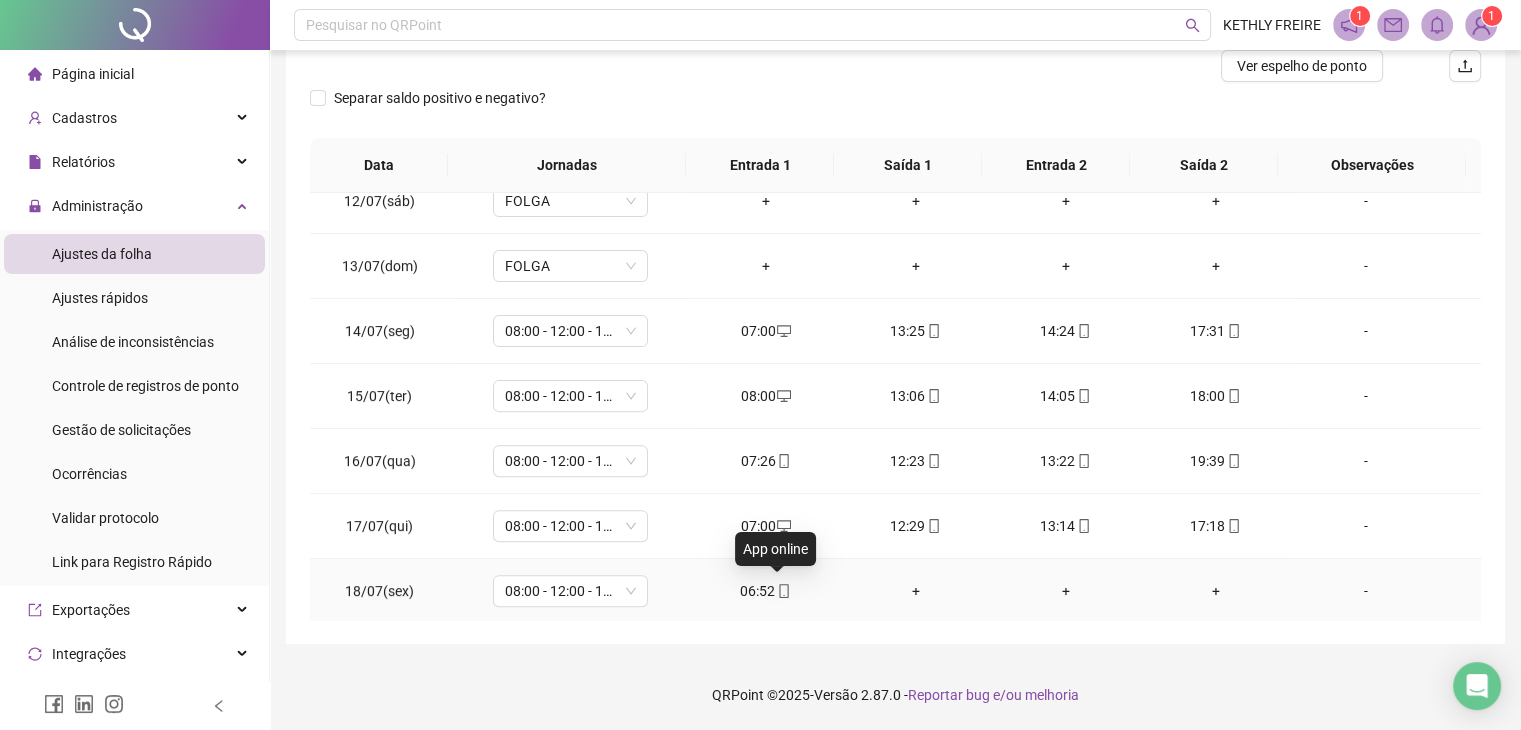 click 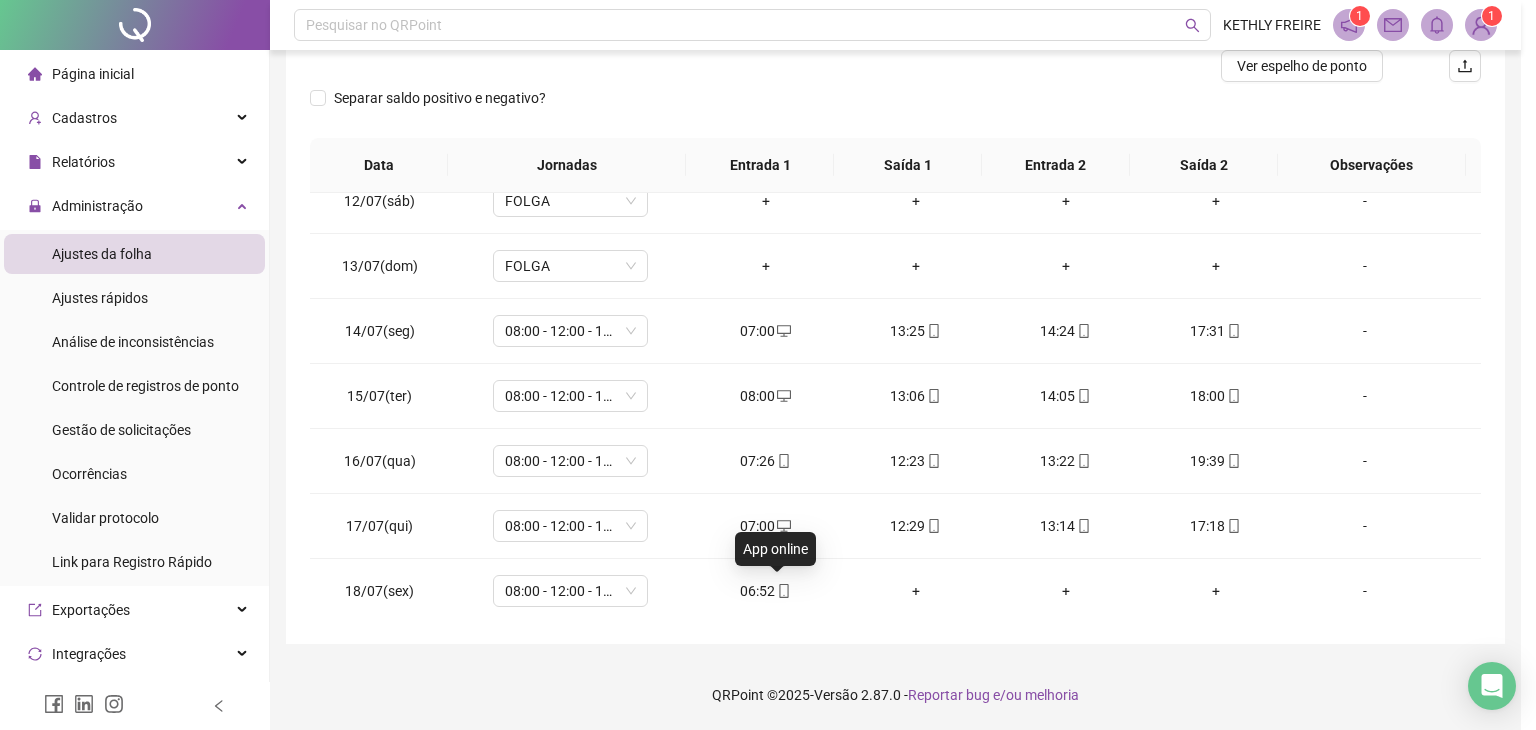 type on "**********" 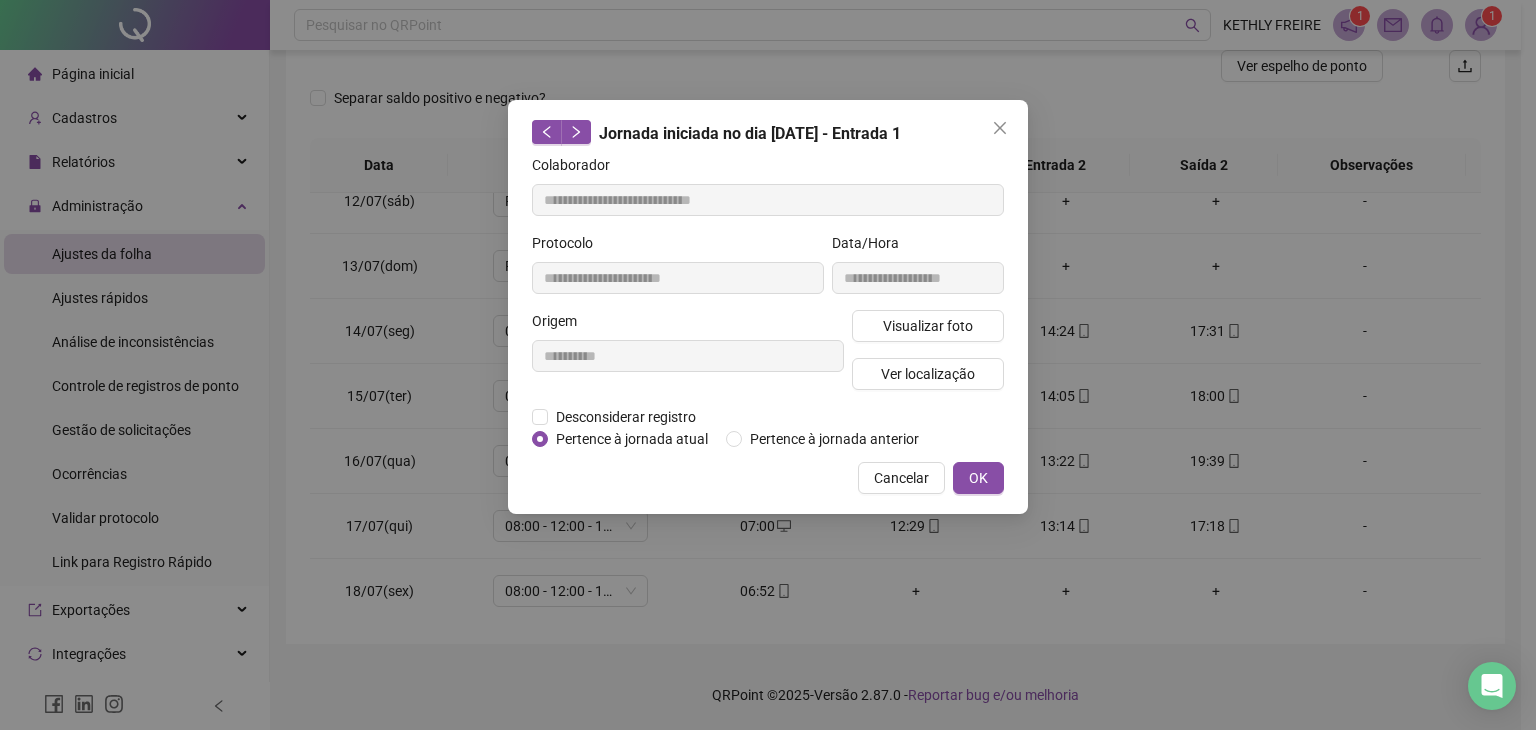 click on "Visualizar foto Ver localização" at bounding box center [928, 358] 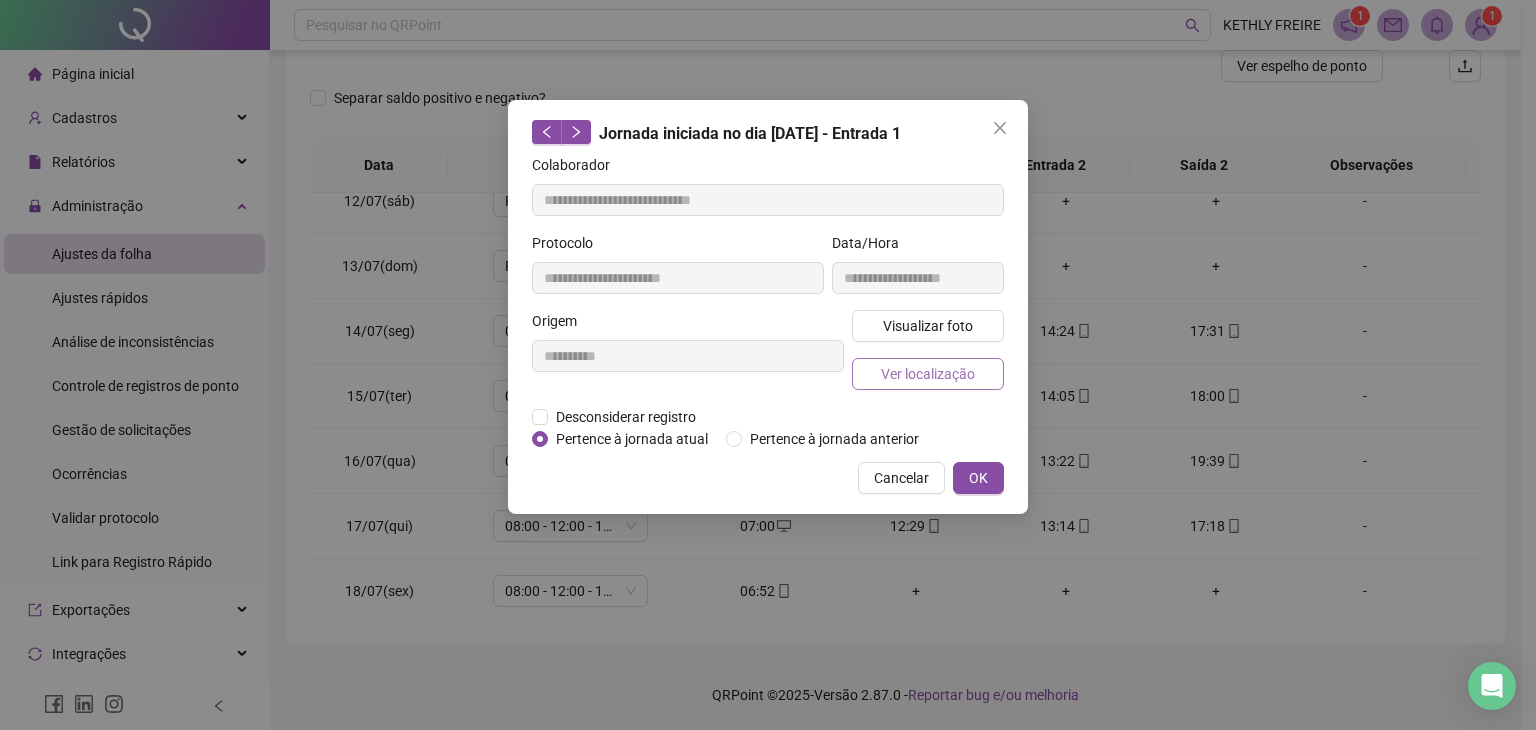 click on "Ver localização" at bounding box center [928, 374] 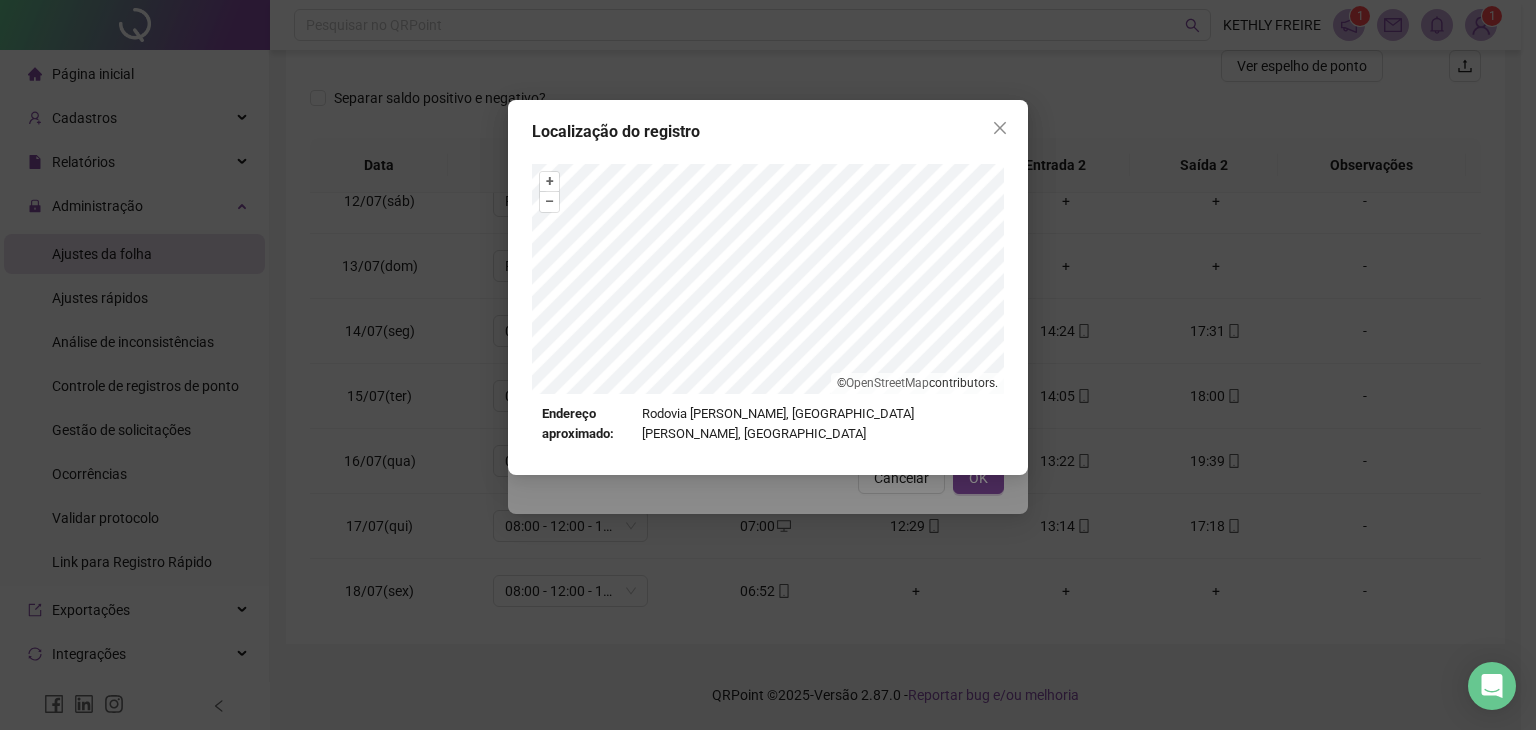 drag, startPoint x: 984, startPoint y: 139, endPoint x: 1000, endPoint y: 136, distance: 16.27882 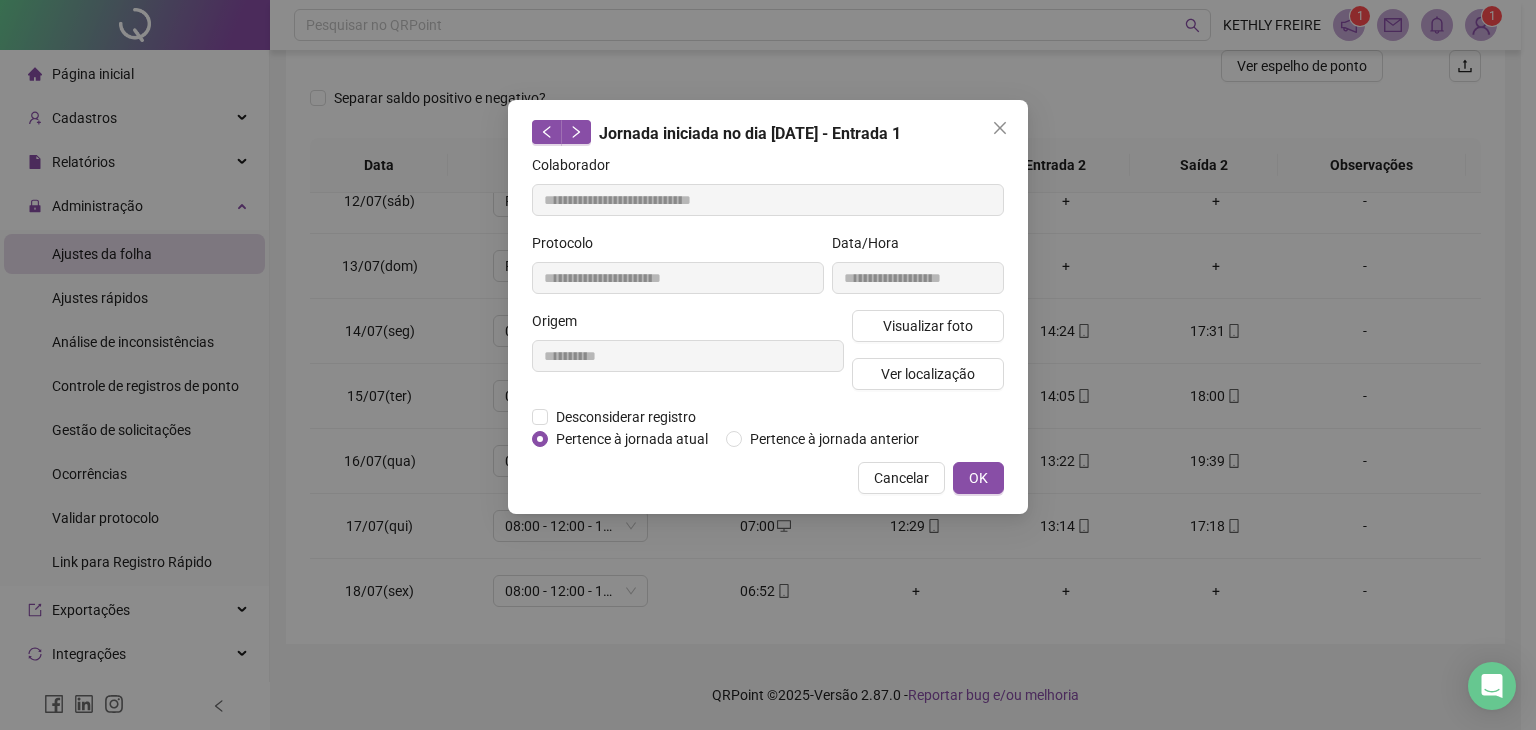 click at bounding box center [1000, 128] 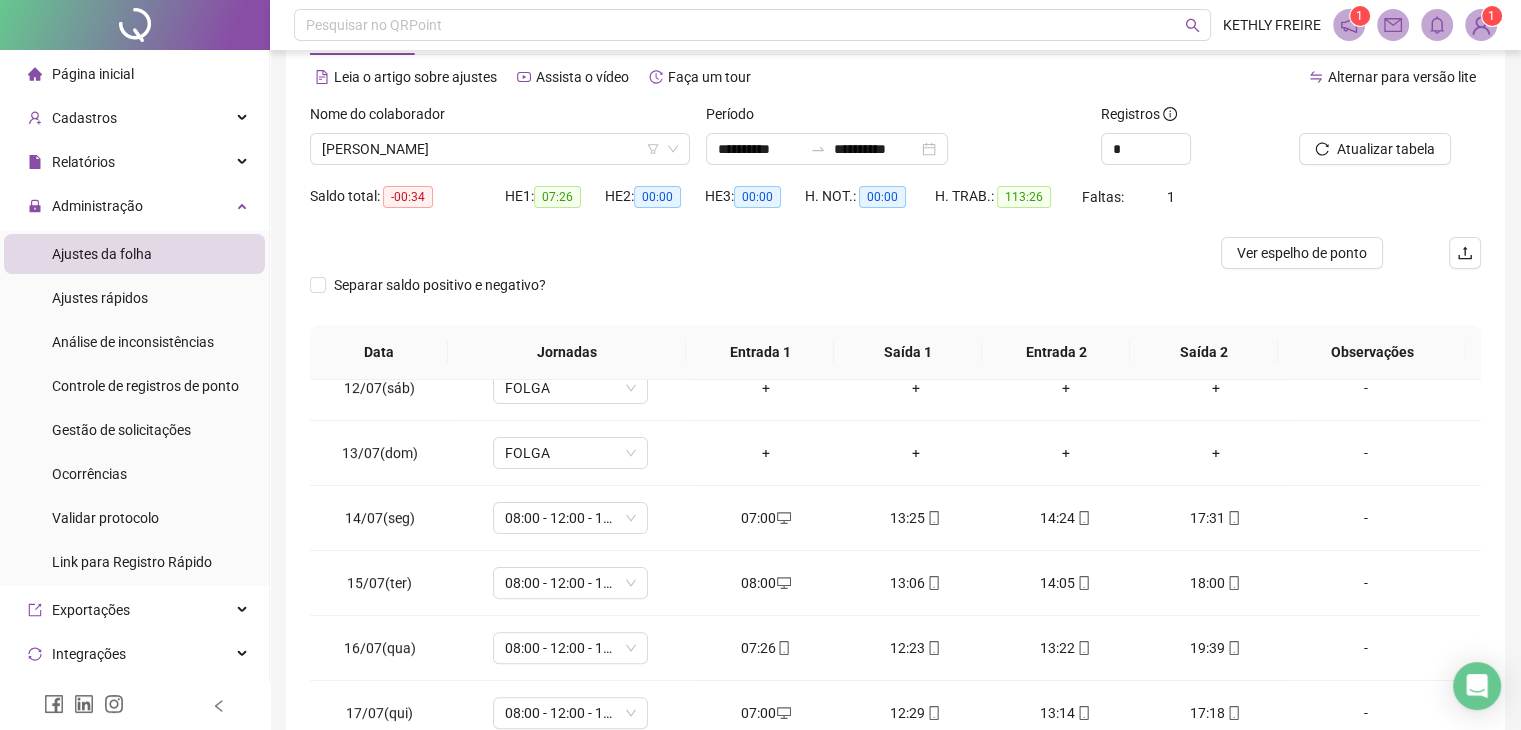 scroll, scrollTop: 68, scrollLeft: 0, axis: vertical 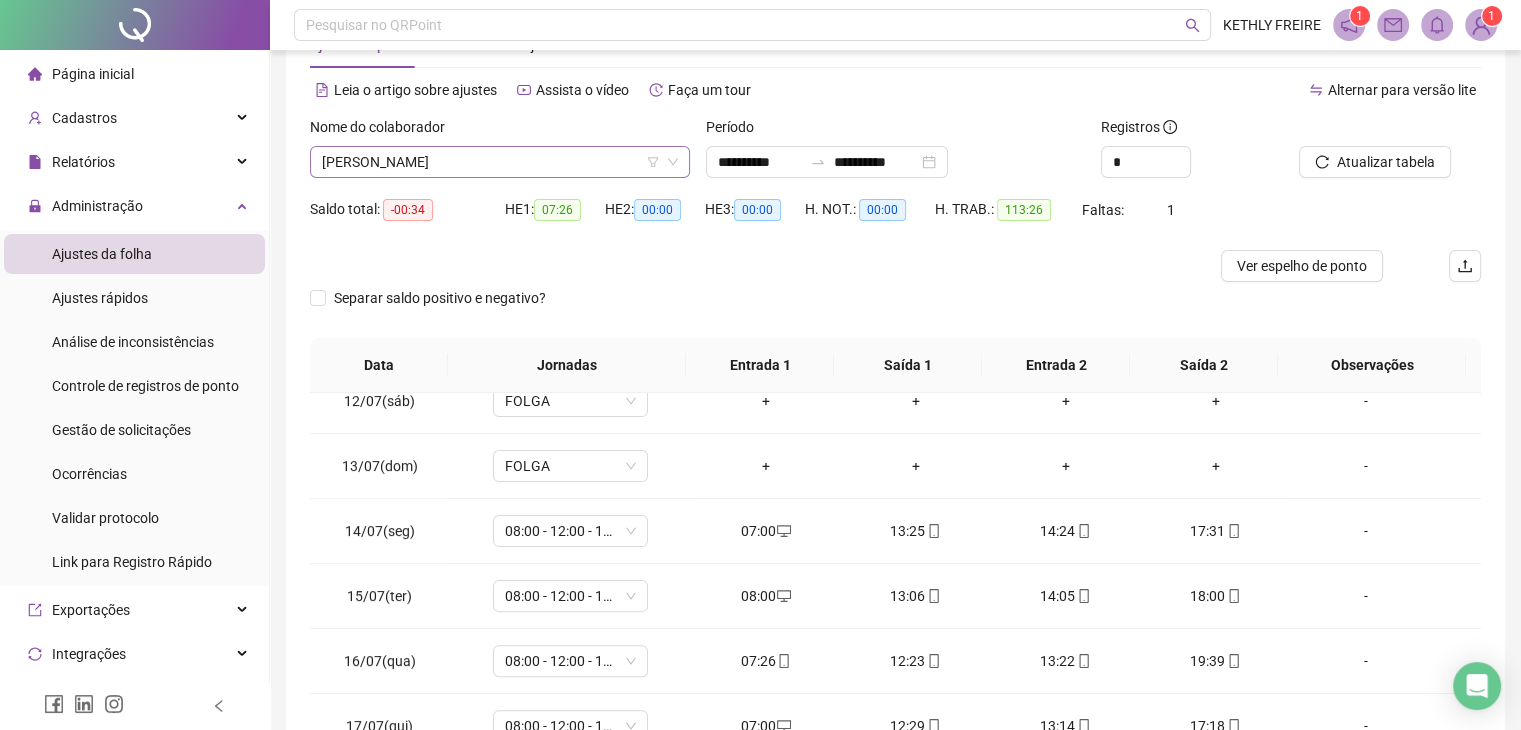 click on "[PERSON_NAME]" at bounding box center (500, 162) 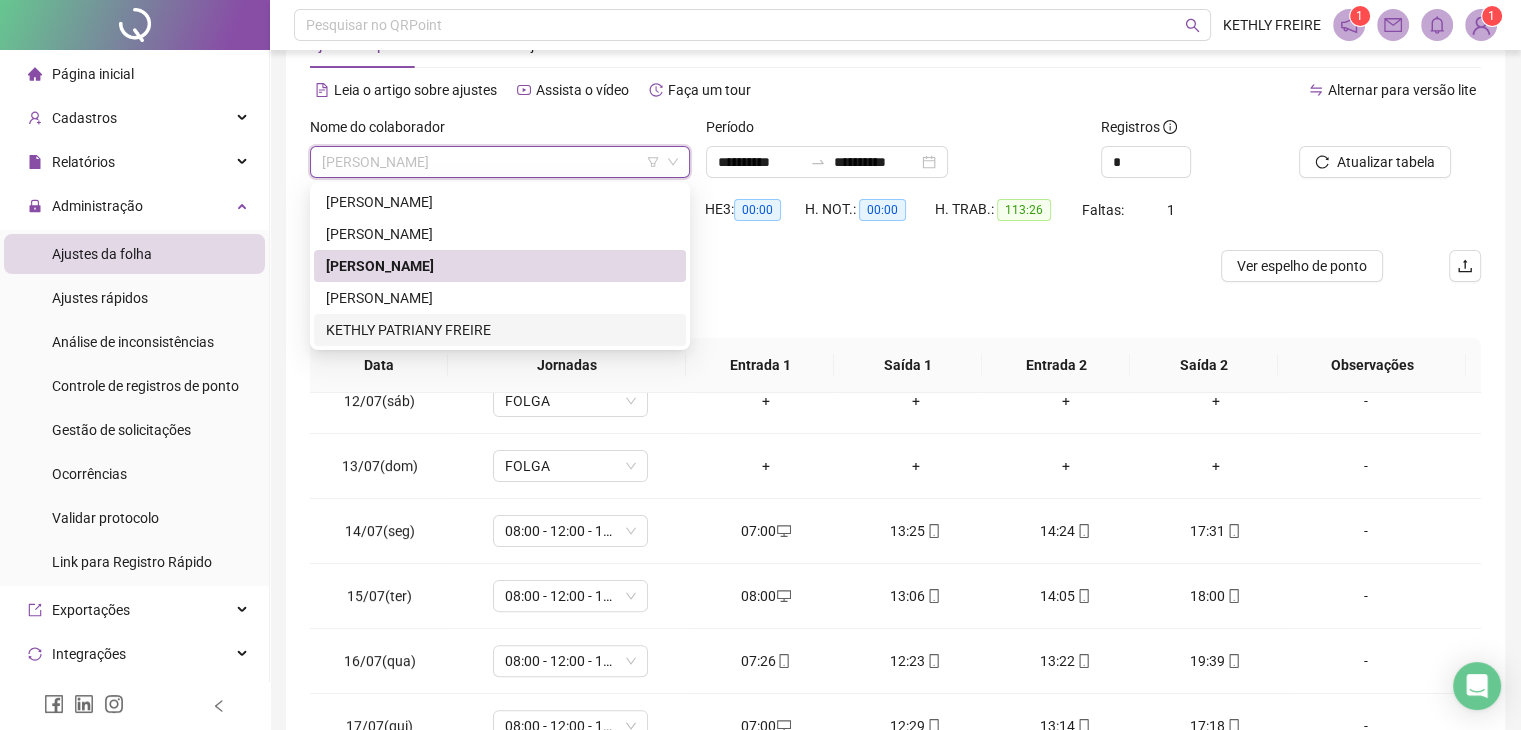 click on "KETHLY PATRIANY  FREIRE" at bounding box center [500, 330] 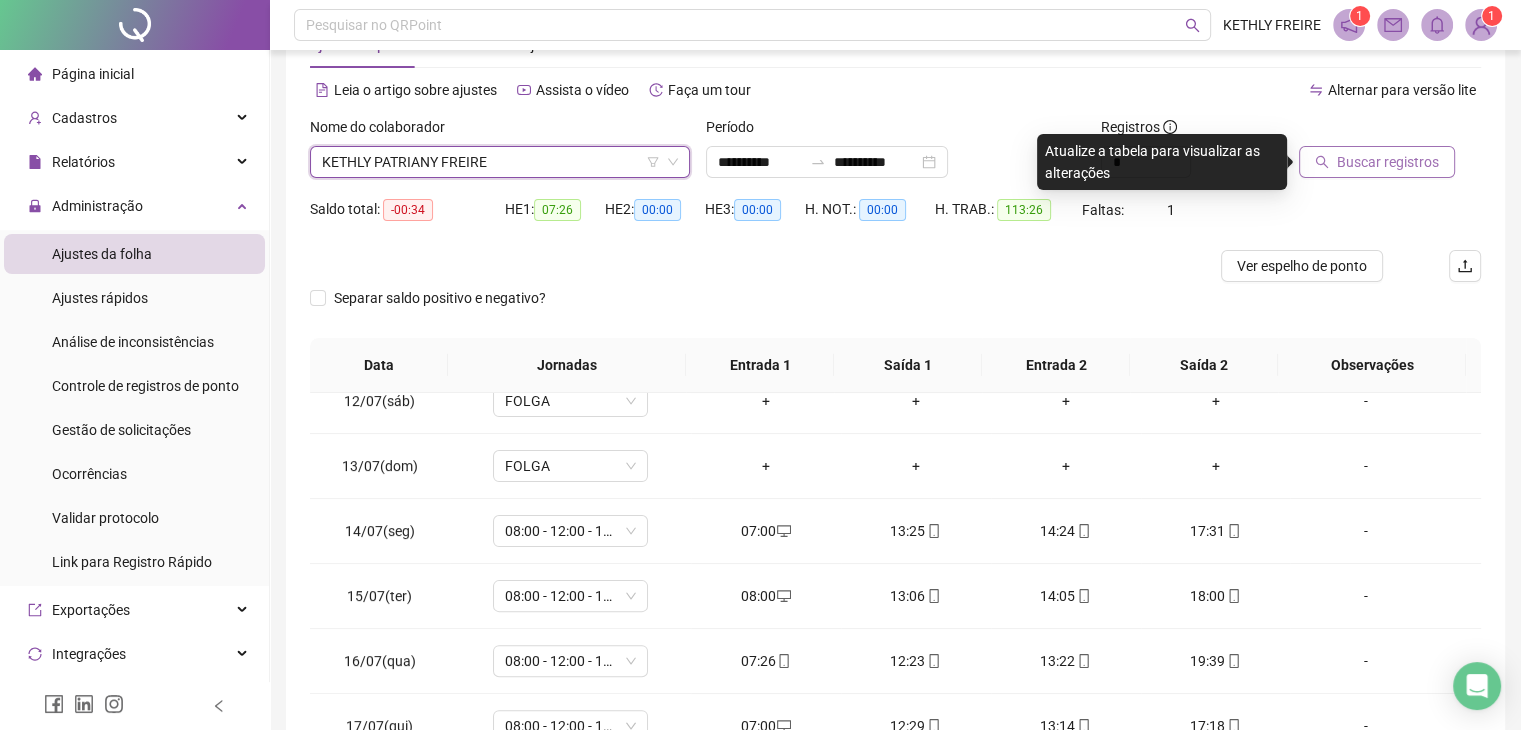 click on "Buscar registros" at bounding box center [1388, 162] 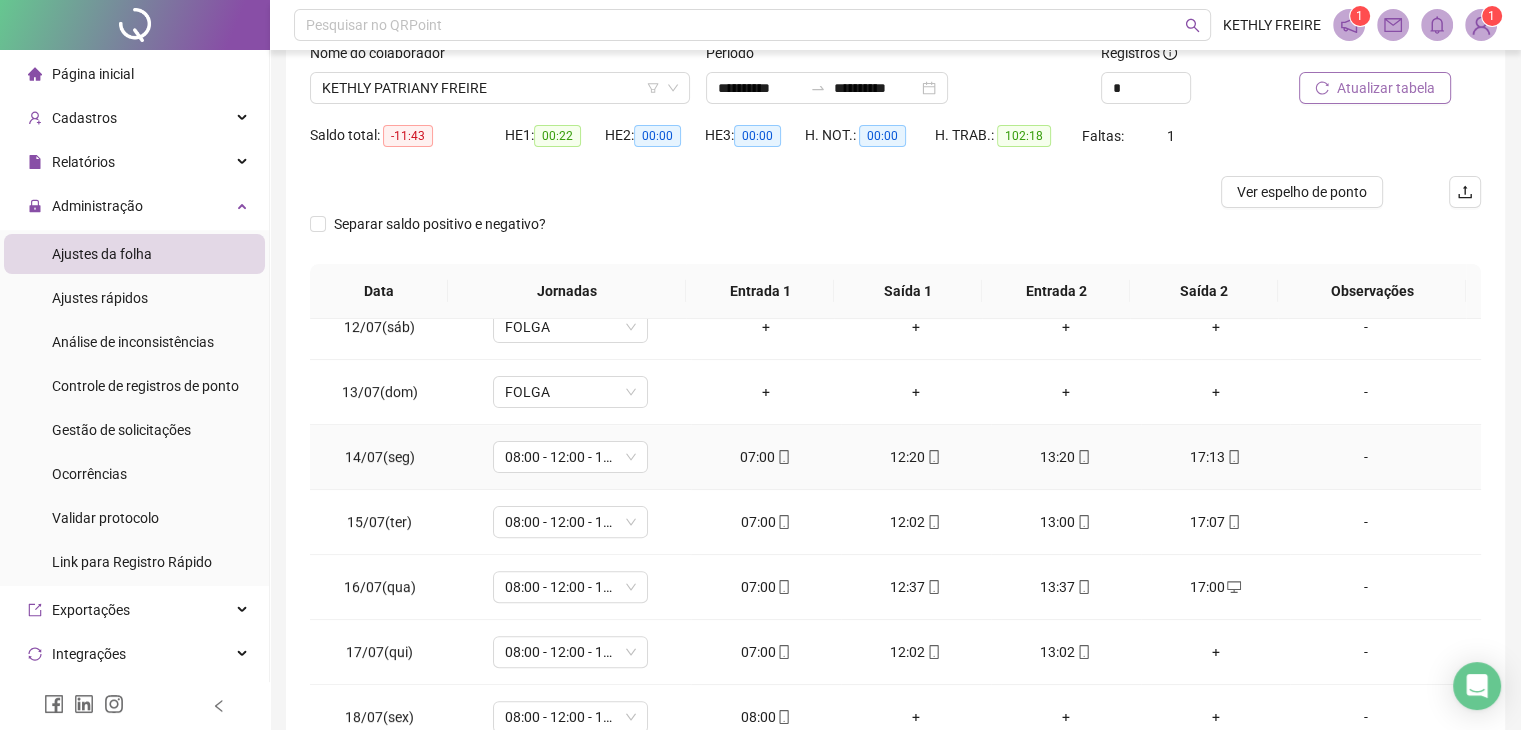 scroll, scrollTop: 268, scrollLeft: 0, axis: vertical 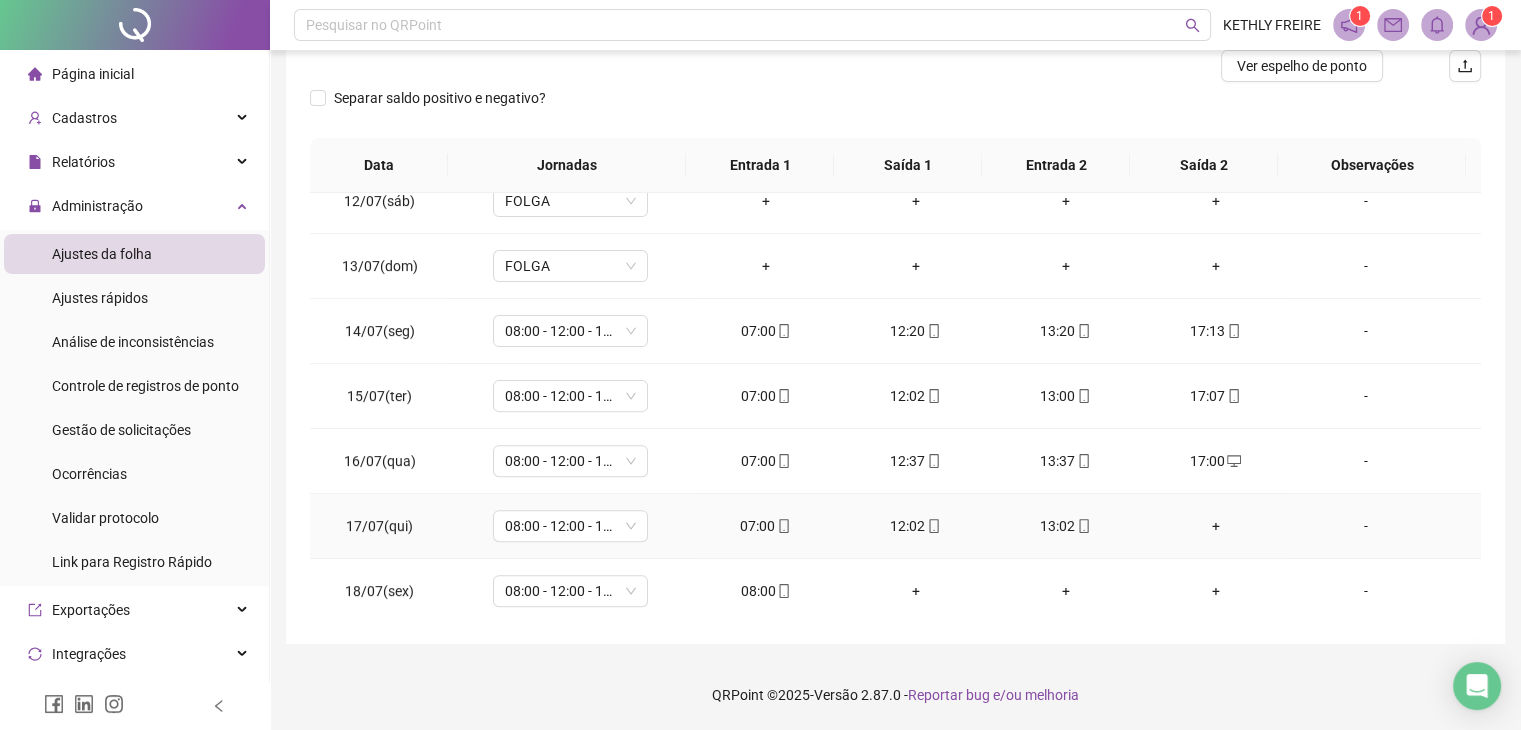 click on "+" at bounding box center (1216, 526) 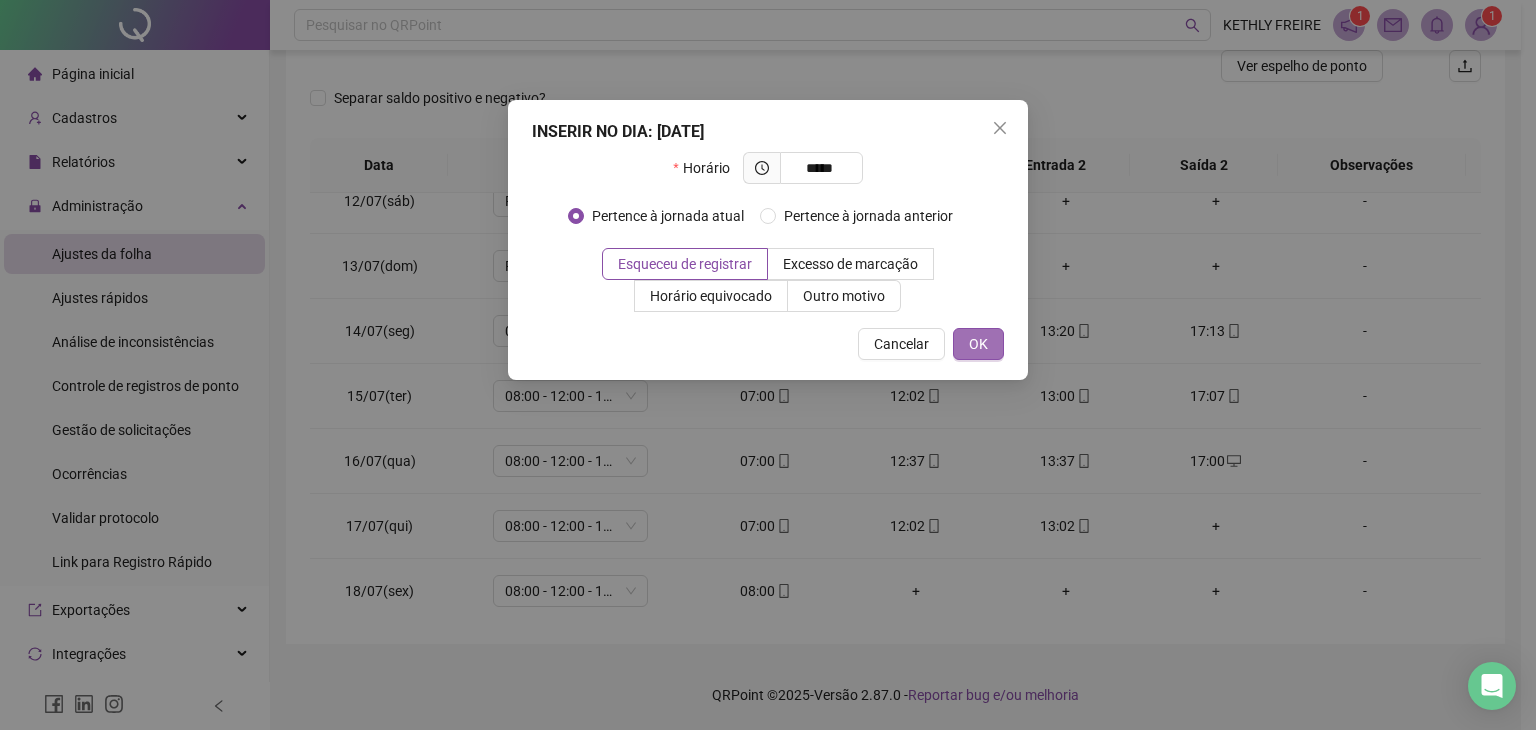 type on "*****" 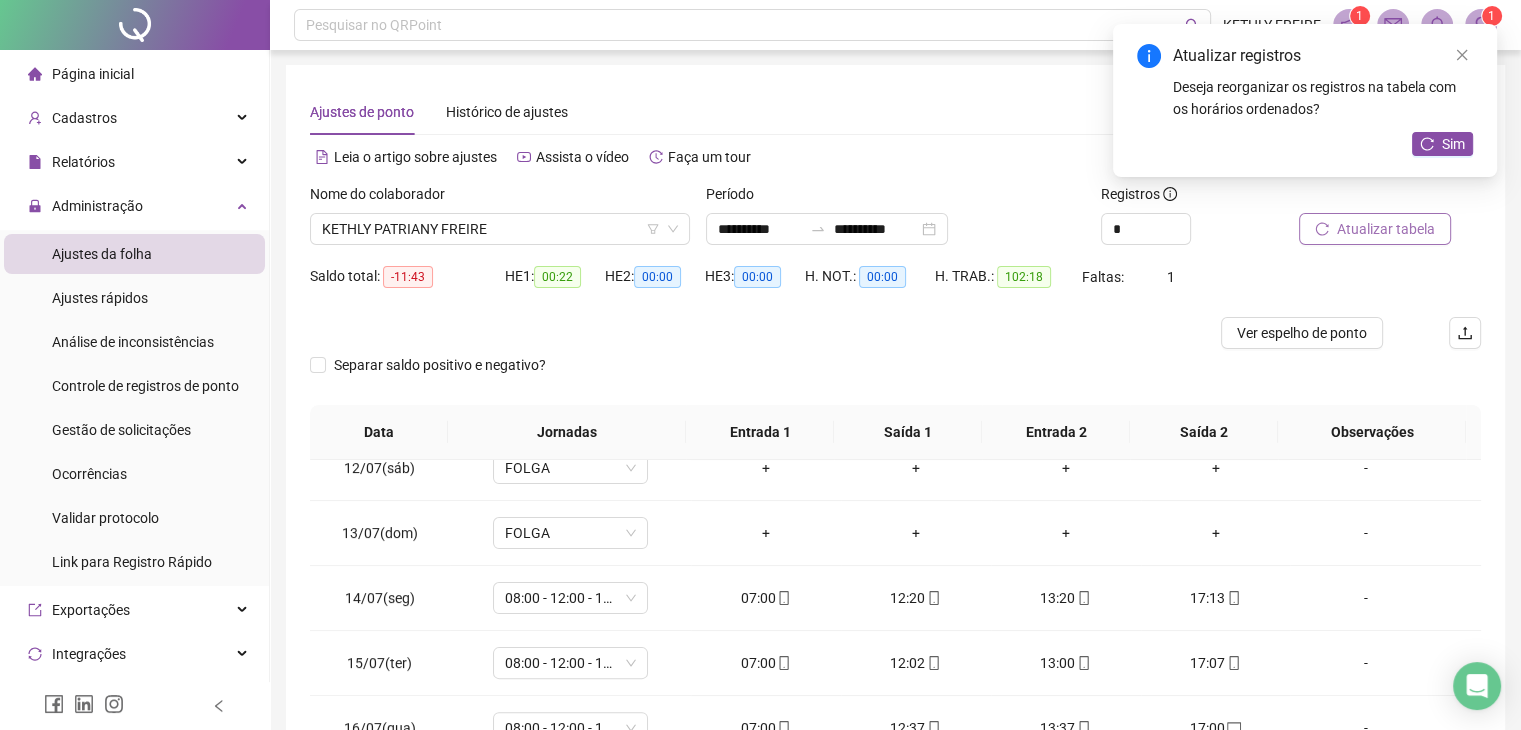 scroll, scrollTop: 0, scrollLeft: 0, axis: both 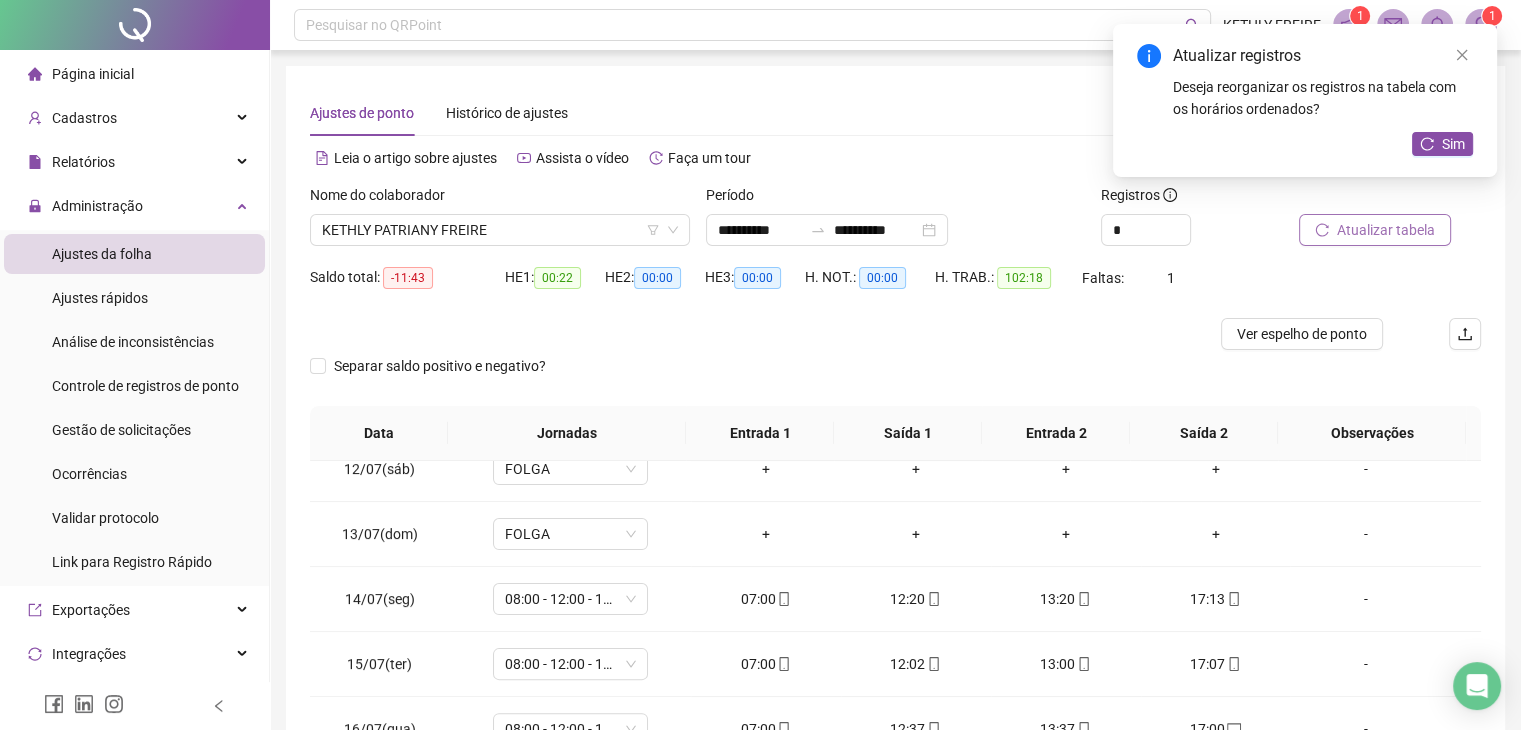 click on "Atualizar tabela" at bounding box center [1375, 230] 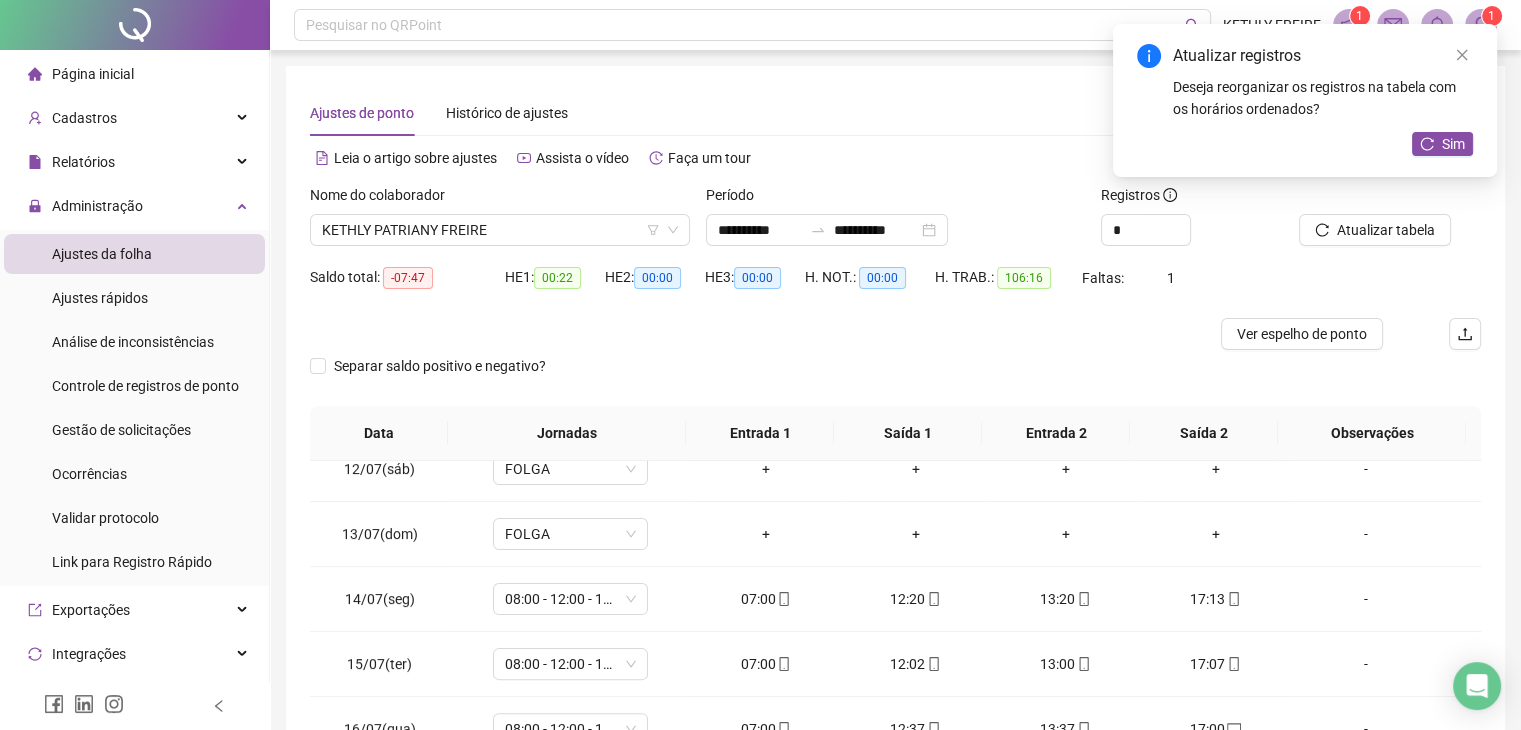 scroll, scrollTop: 268, scrollLeft: 0, axis: vertical 